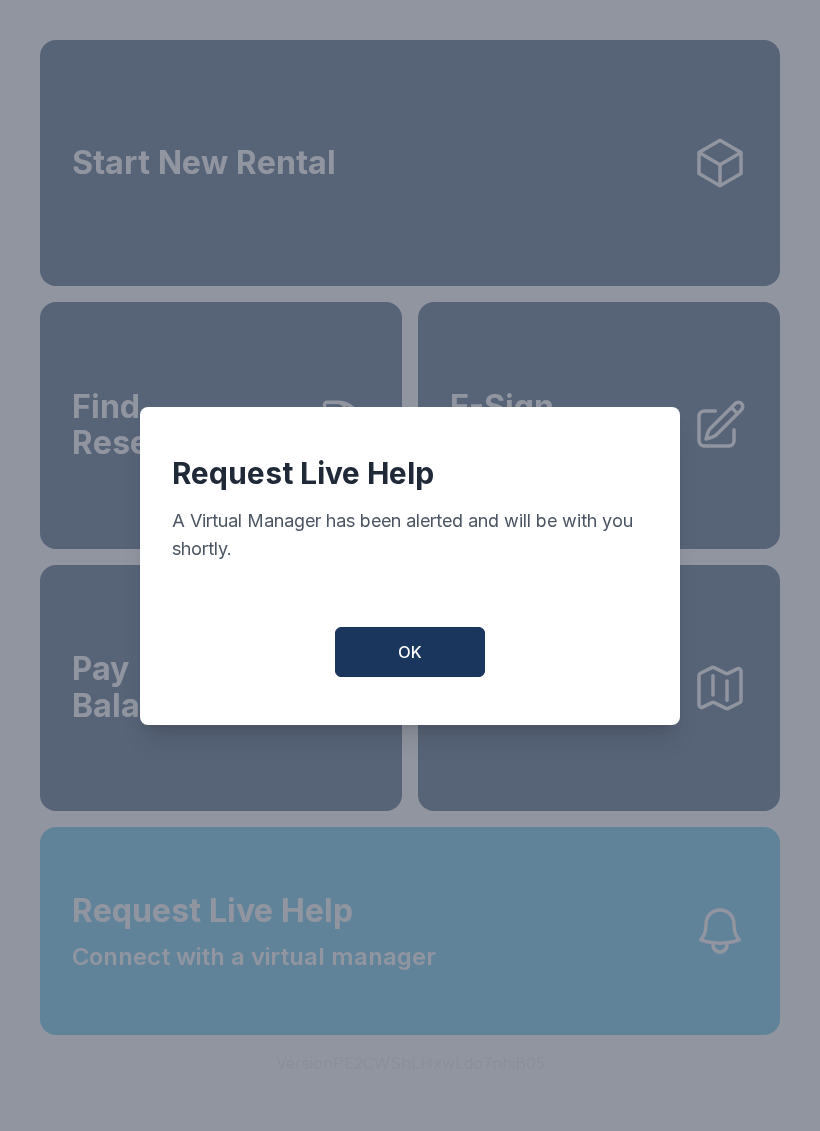 scroll, scrollTop: 0, scrollLeft: 0, axis: both 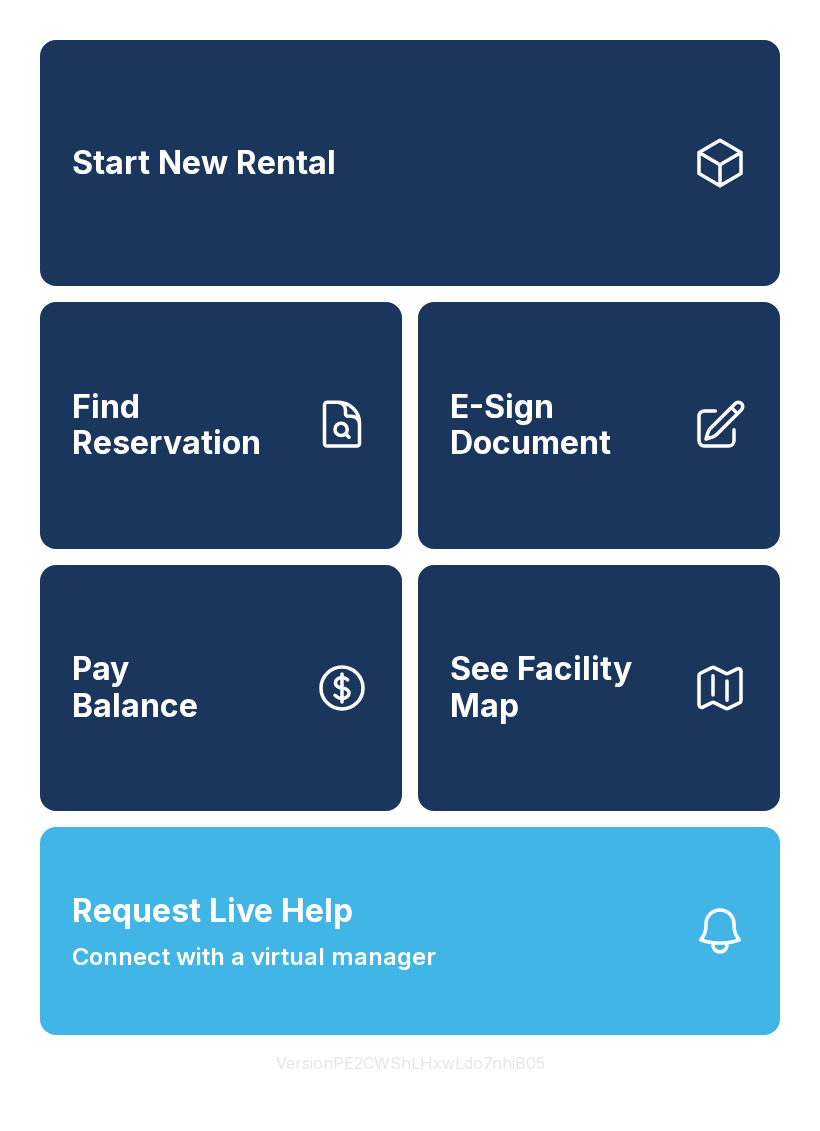 click on "Find Reservation" at bounding box center (185, 425) 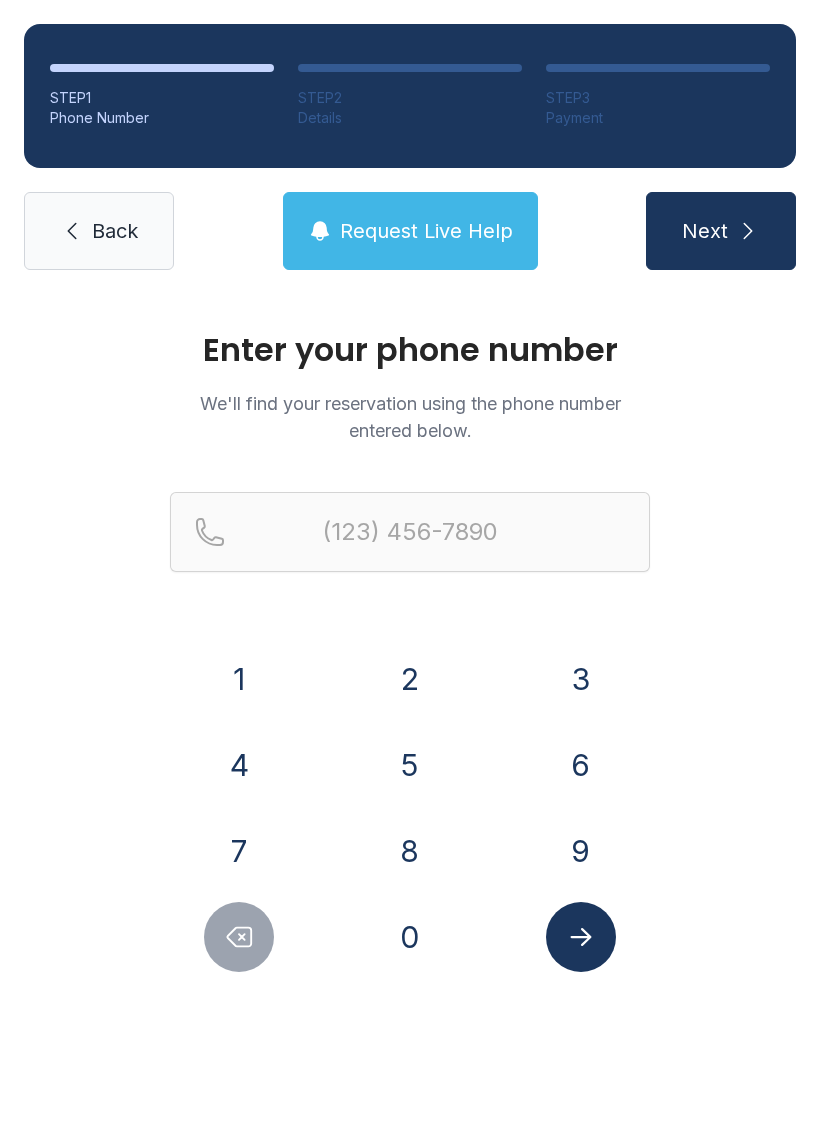 click on "8" at bounding box center (410, 851) 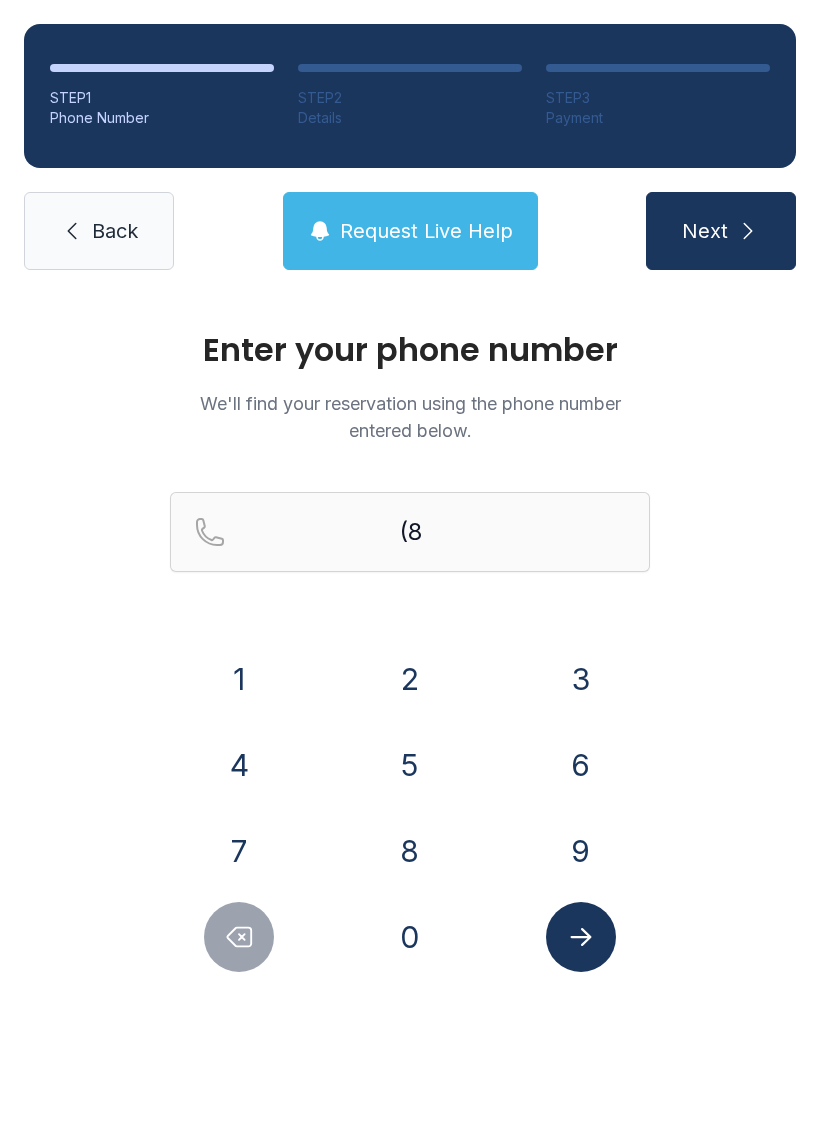 click on "2" at bounding box center (410, 679) 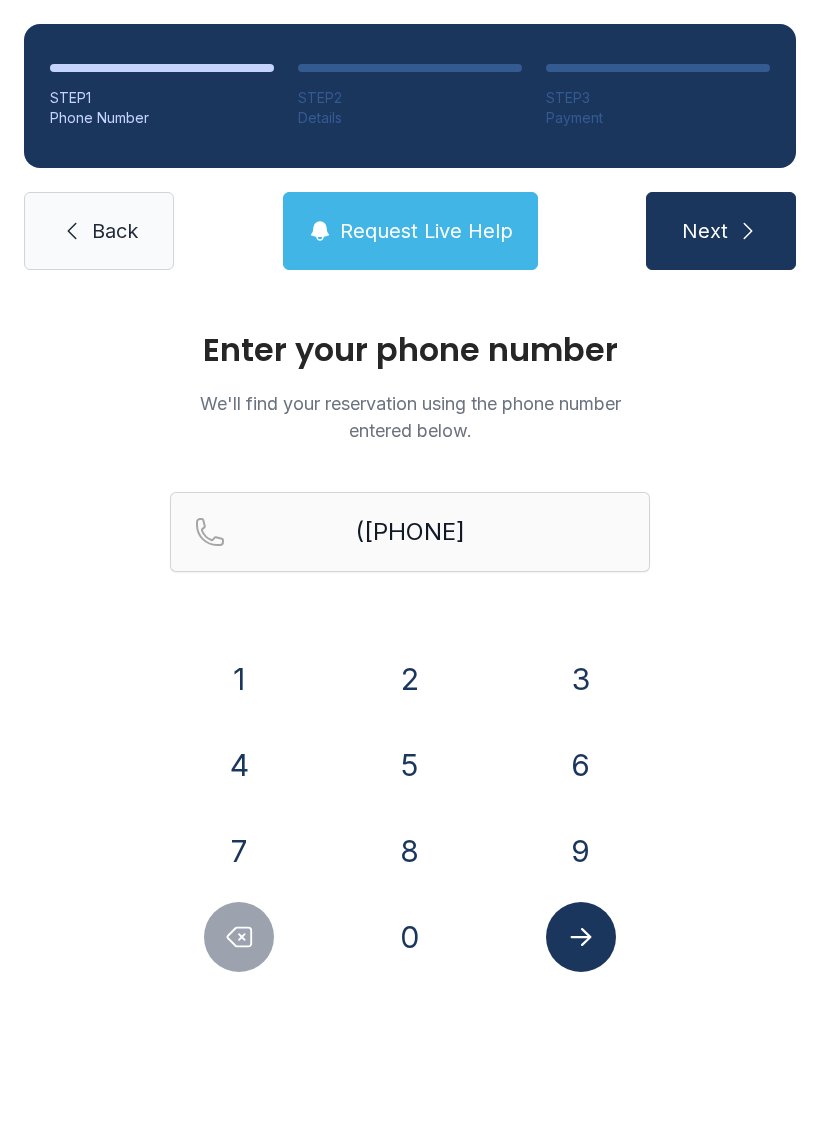 click on "8" at bounding box center [410, 851] 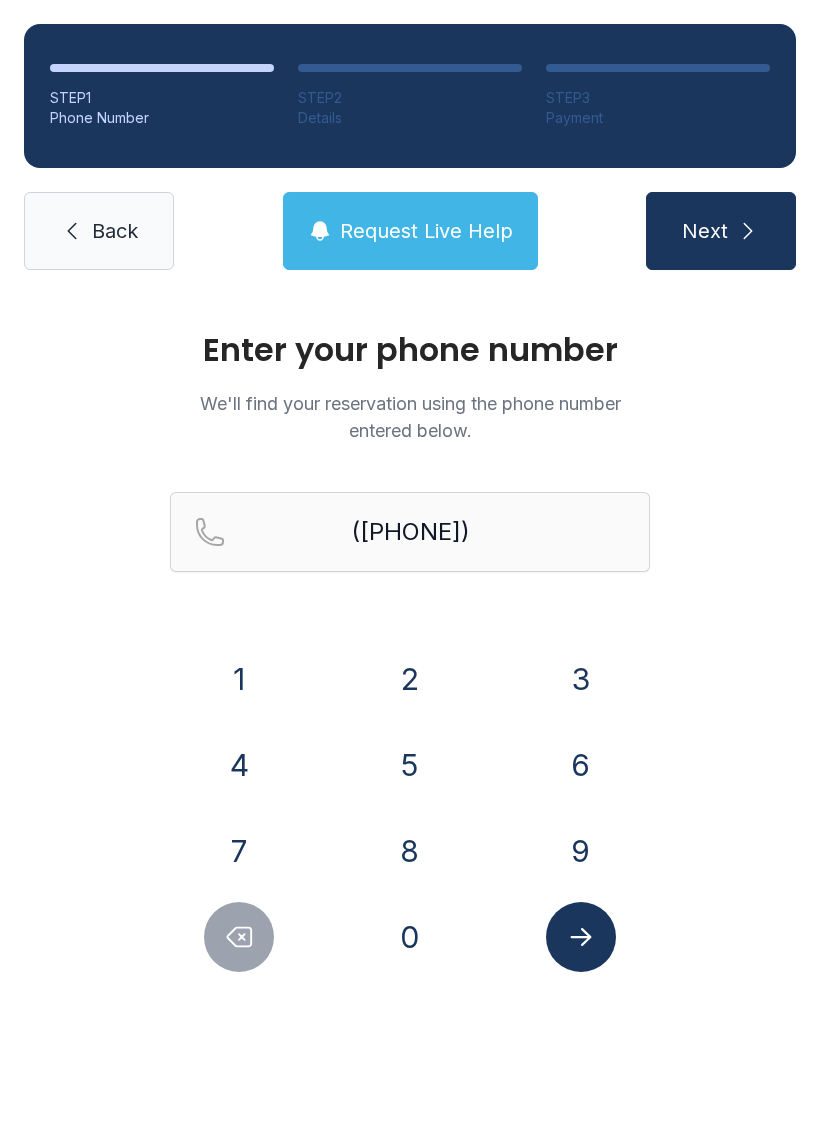 click on "8" at bounding box center [410, 851] 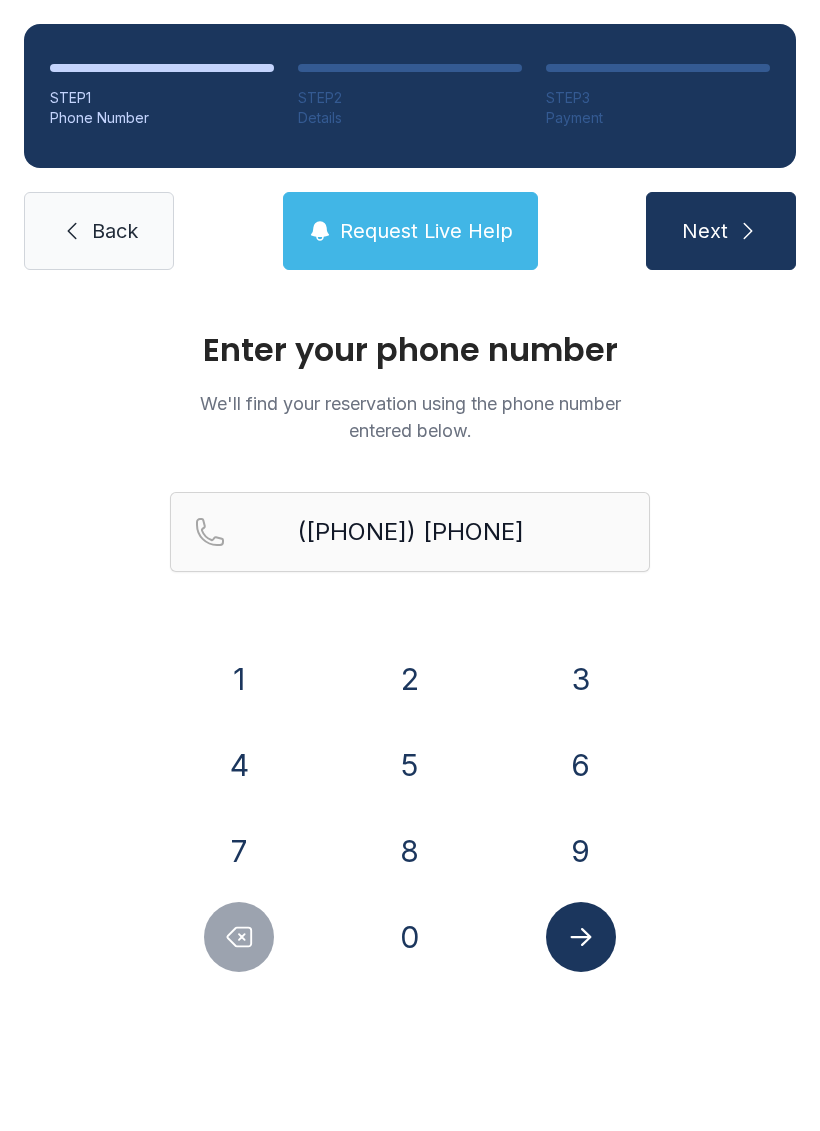 click on "1" at bounding box center [239, 679] 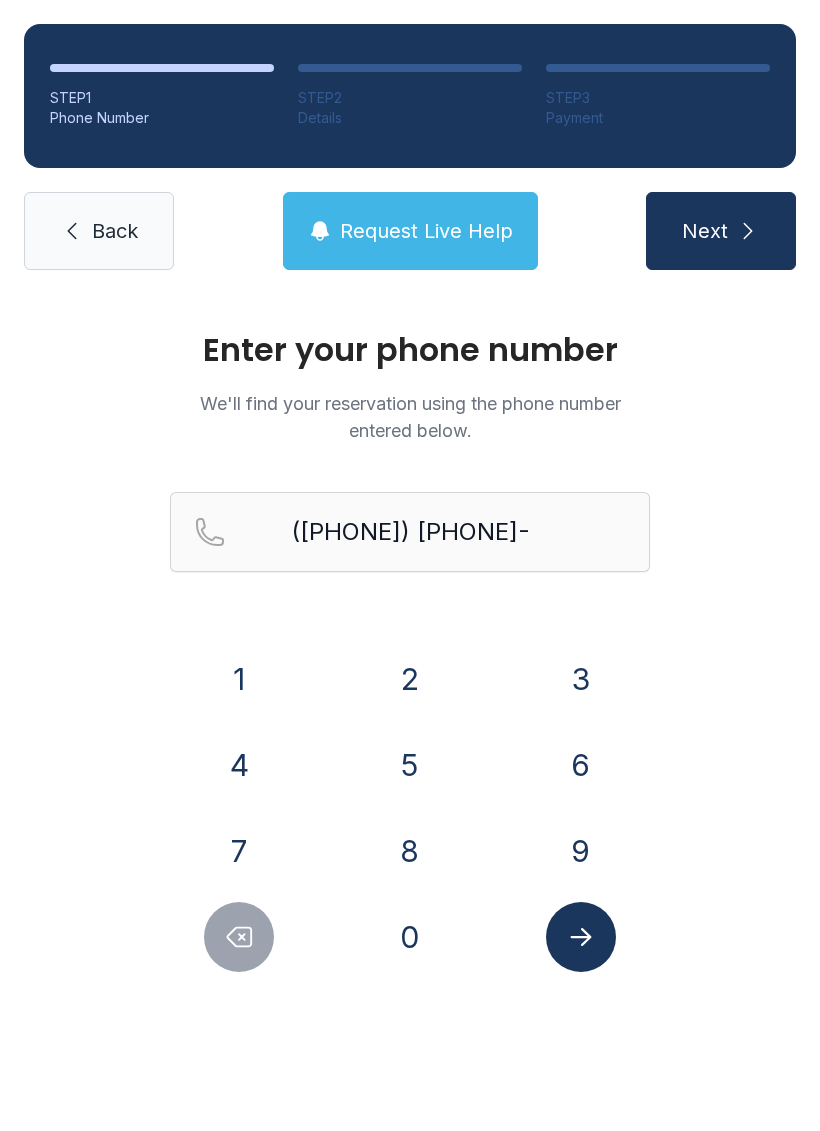 click on "1" at bounding box center [239, 679] 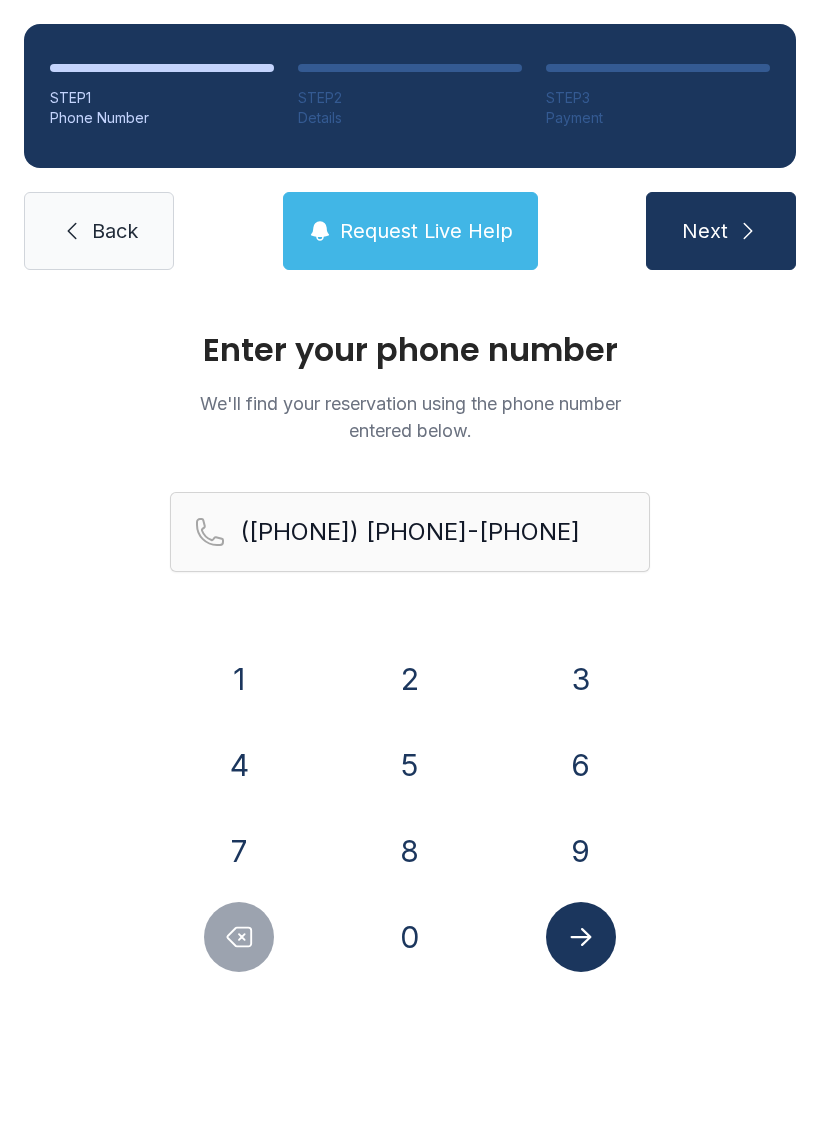 click on "0" at bounding box center (410, 937) 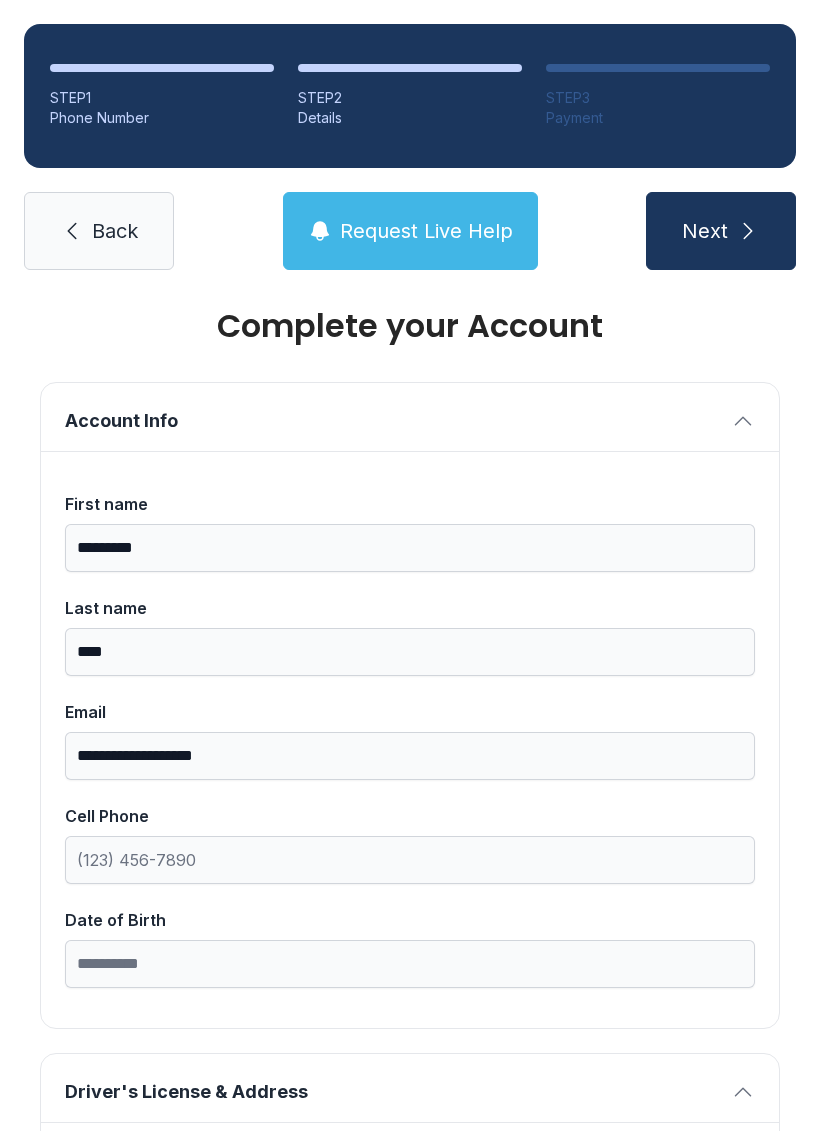 scroll, scrollTop: 23, scrollLeft: 0, axis: vertical 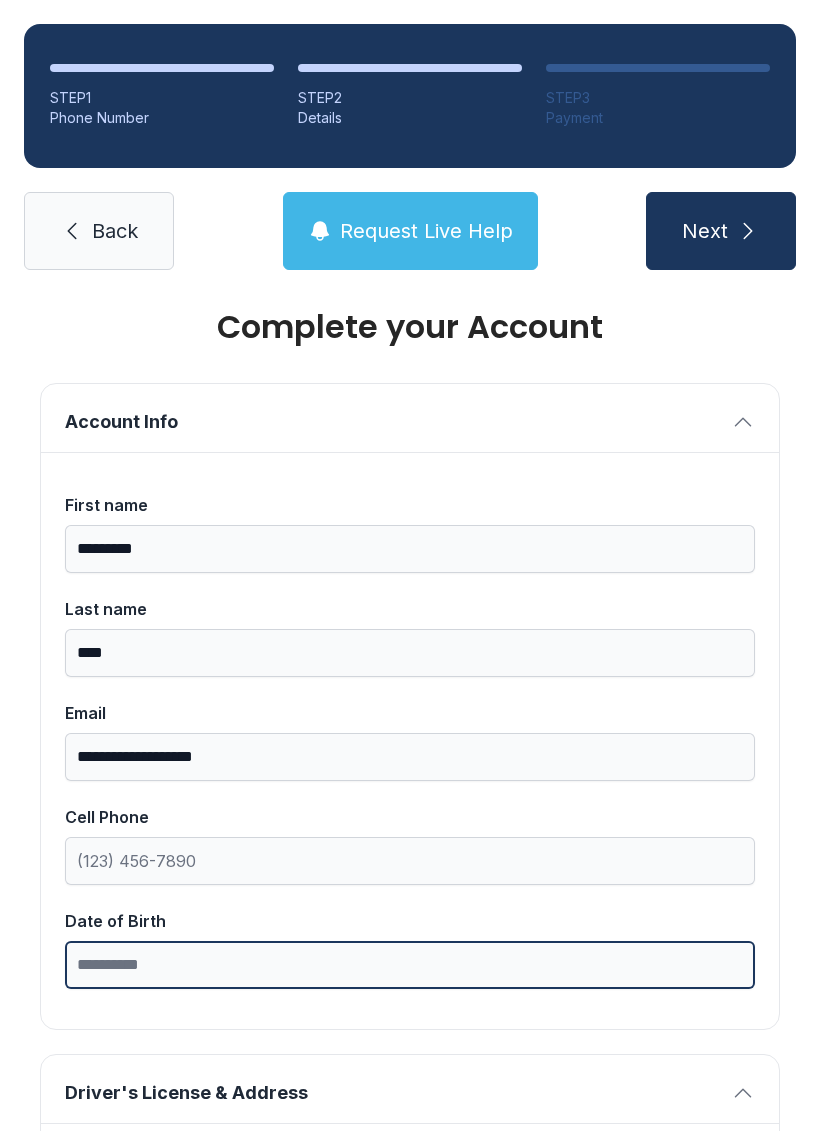 click on "Date of Birth" at bounding box center (410, 965) 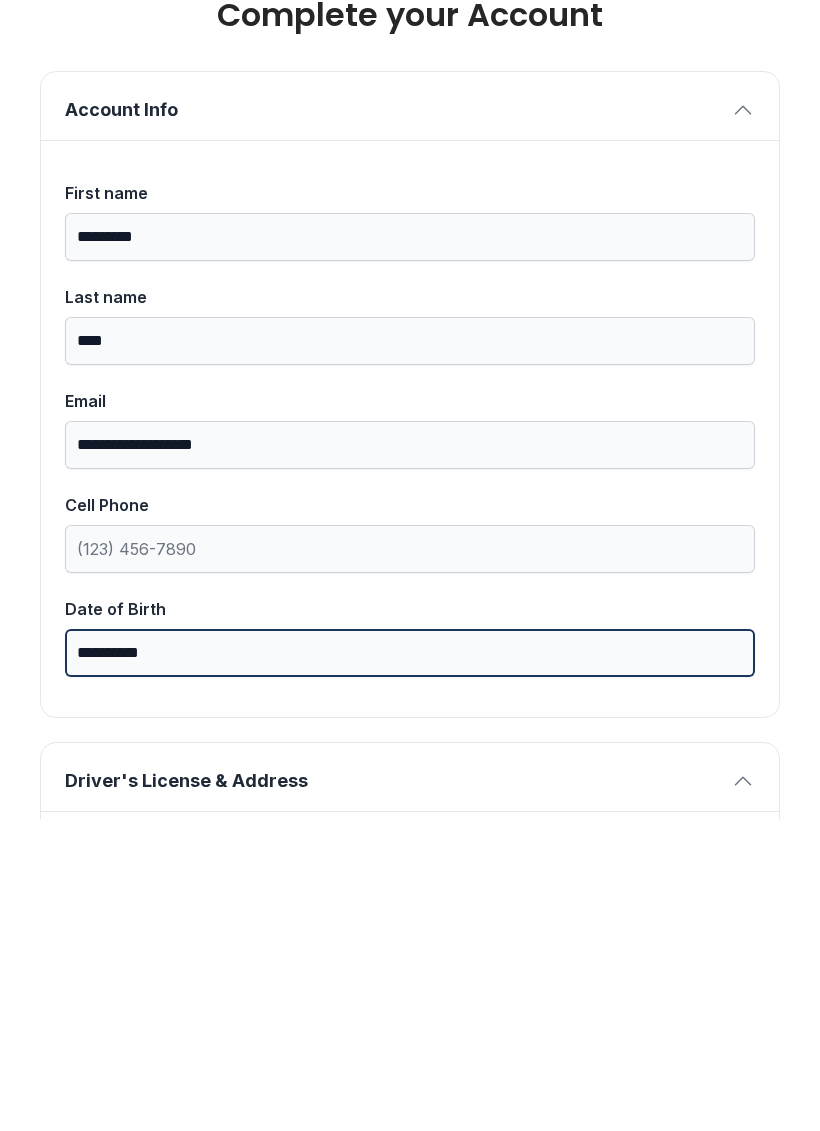 type on "**********" 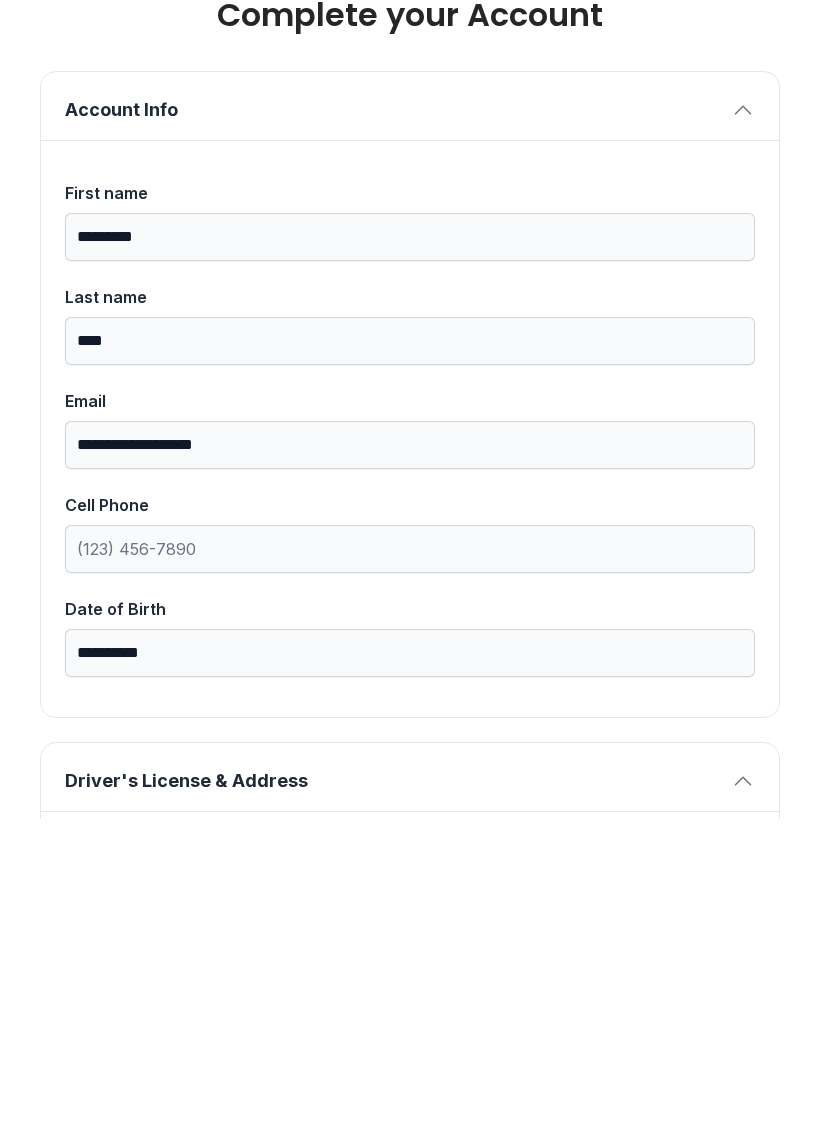 click on "**********" at bounding box center (410, 1502) 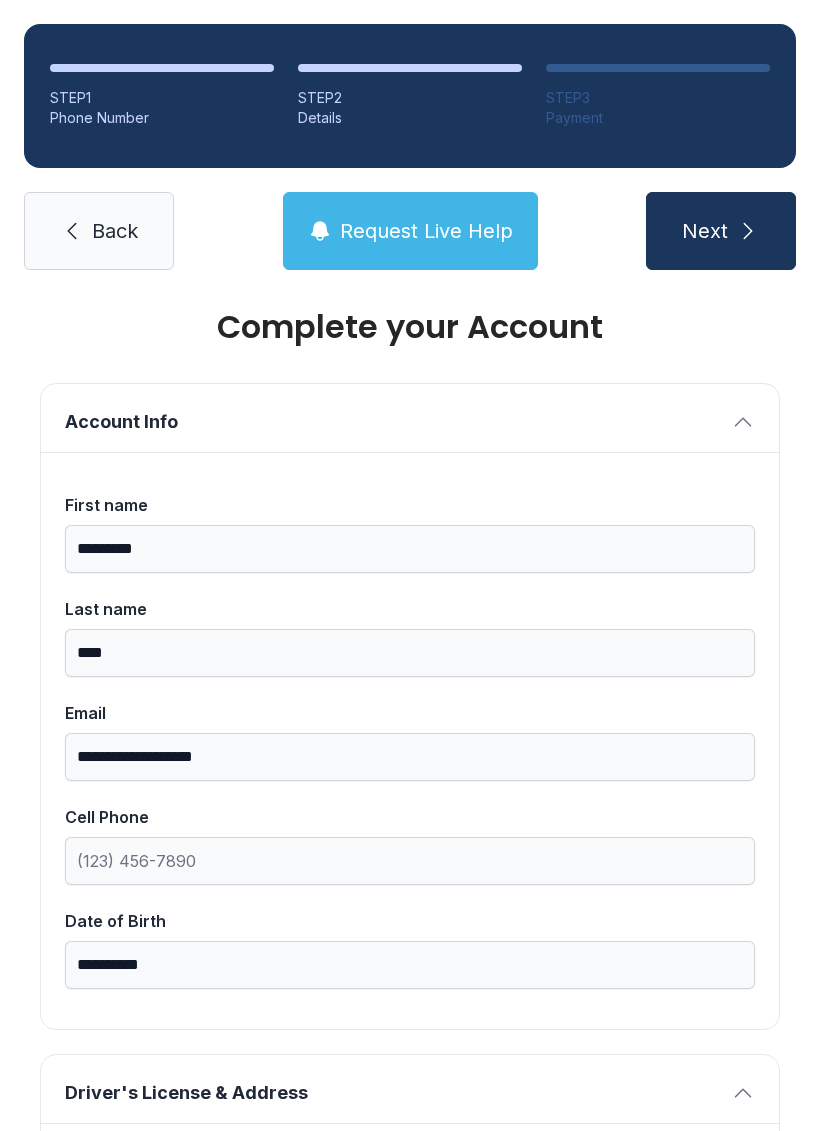 click on "Driver's License & Address" at bounding box center (410, 1089) 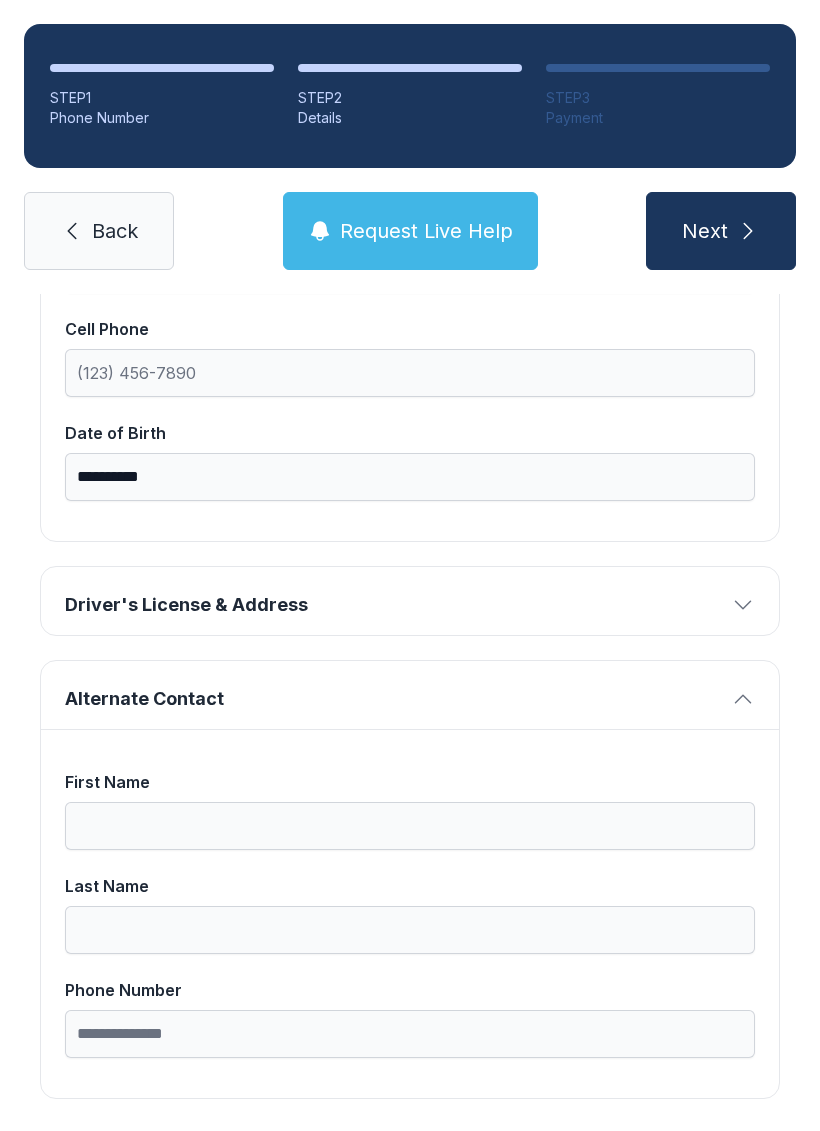 scroll, scrollTop: 510, scrollLeft: 0, axis: vertical 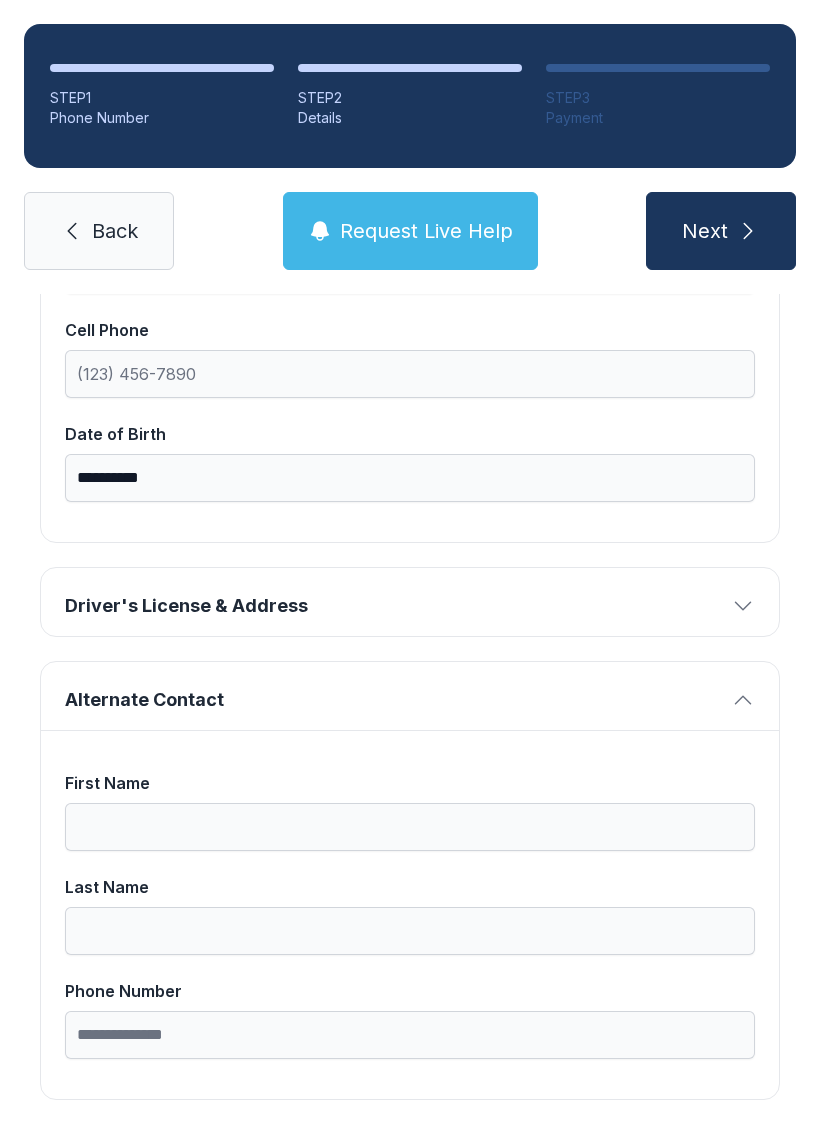 click on "Driver's License & Address" at bounding box center (410, 602) 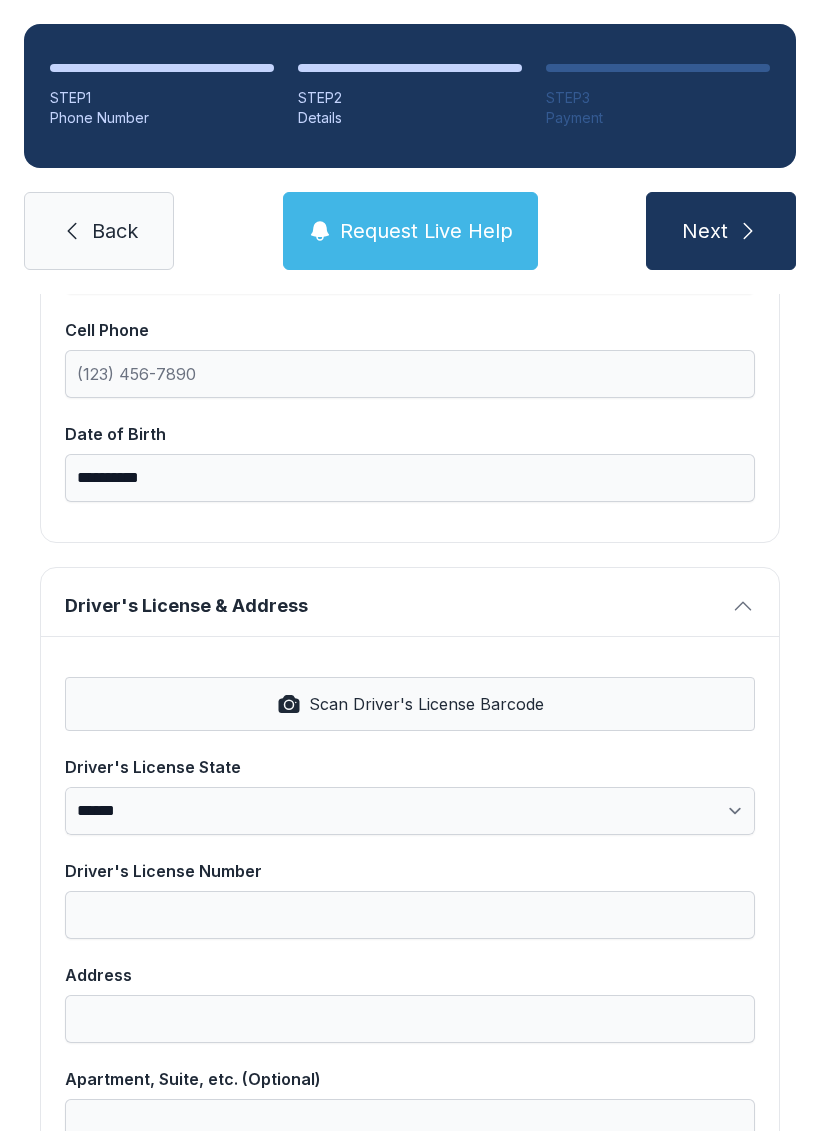 scroll, scrollTop: 519, scrollLeft: 0, axis: vertical 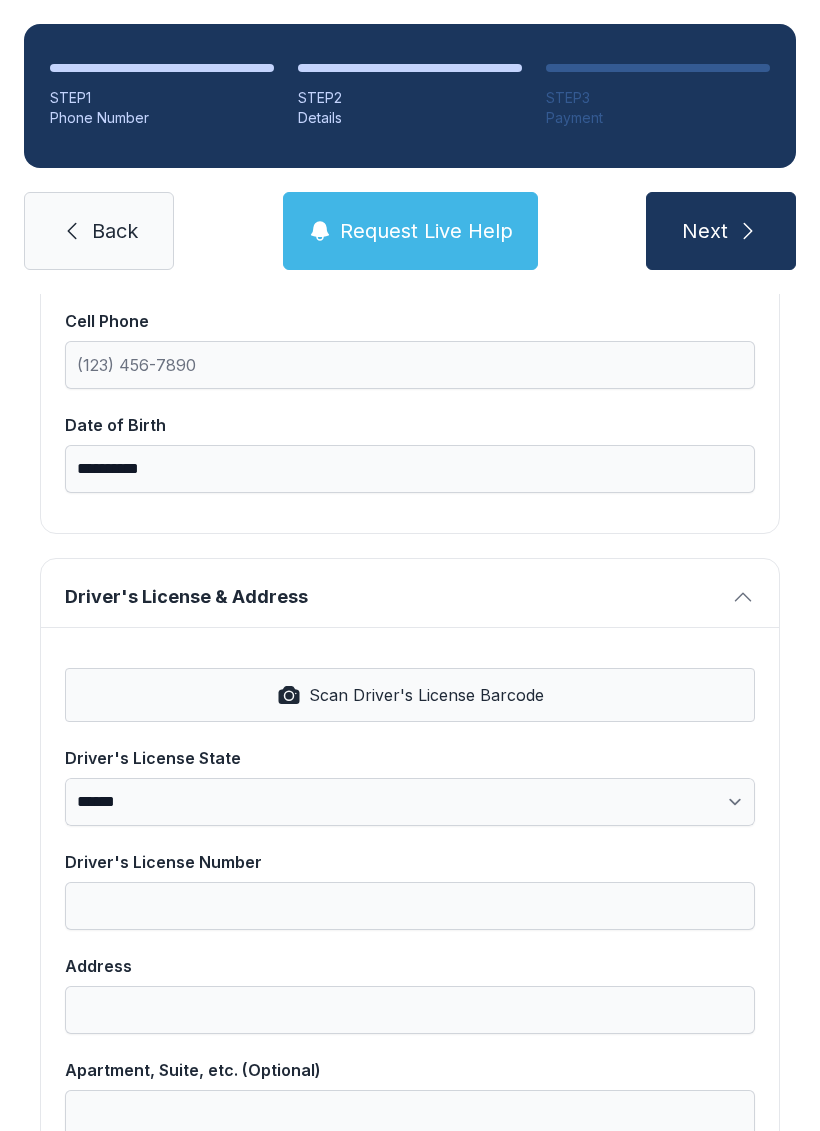 click on "Scan Driver's License Barcode" at bounding box center [410, 695] 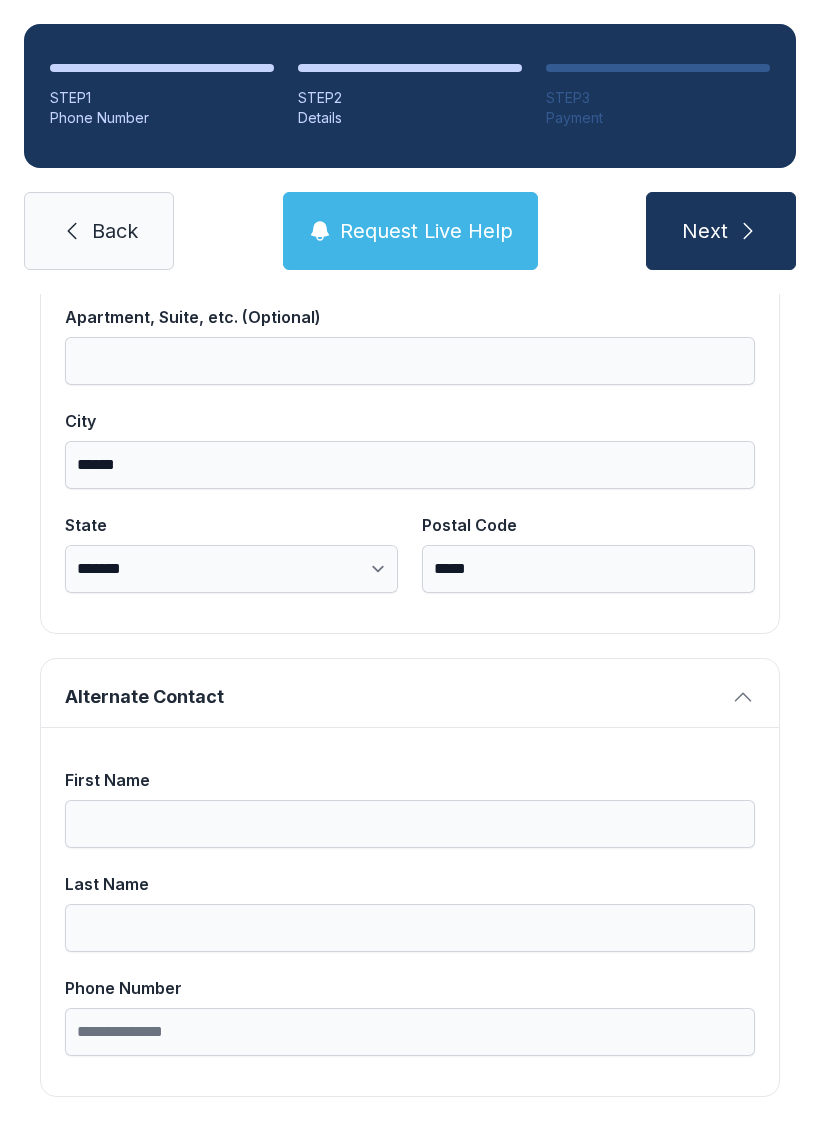 scroll, scrollTop: 1269, scrollLeft: 0, axis: vertical 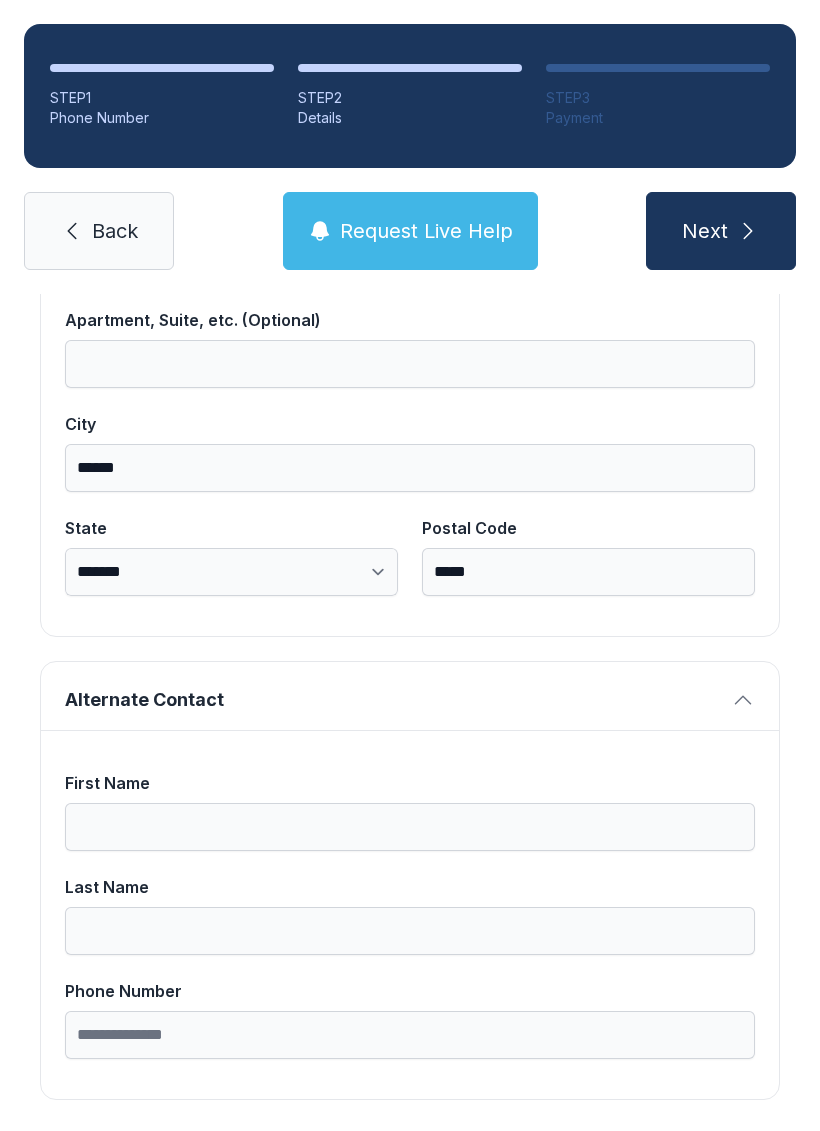 click on "Next" at bounding box center [721, 231] 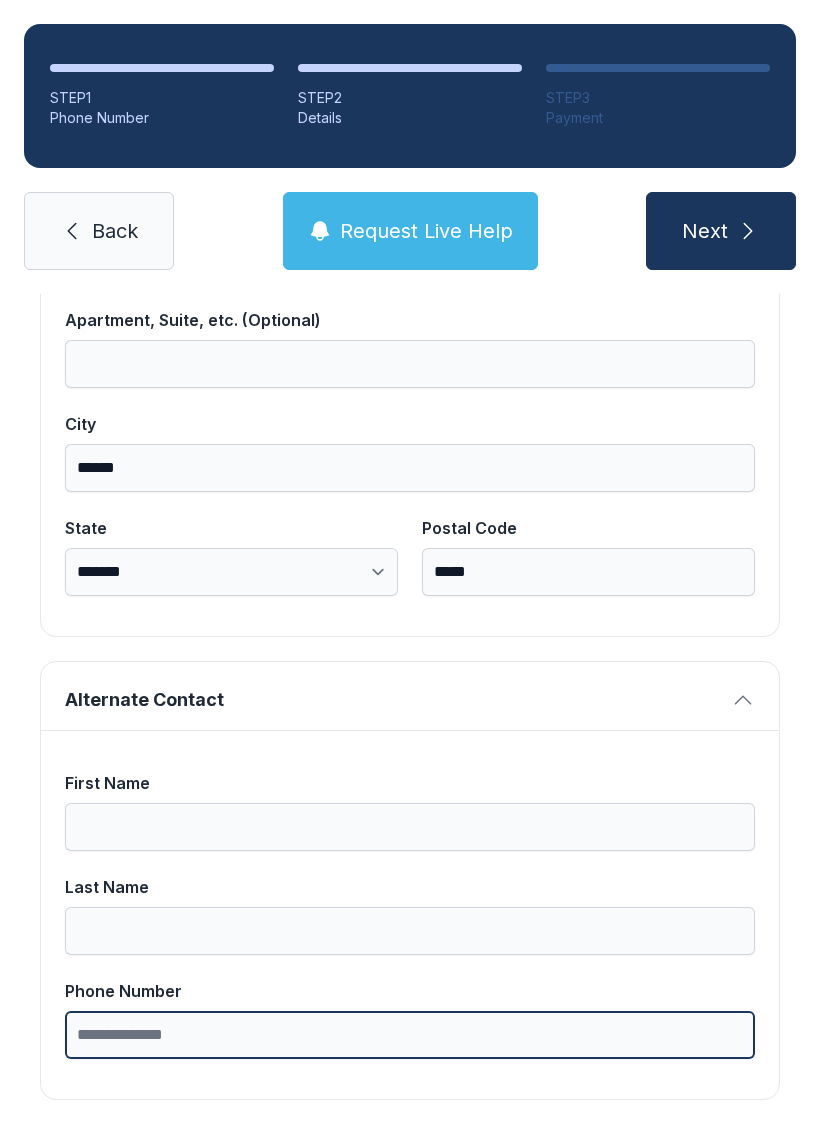 type on "*" 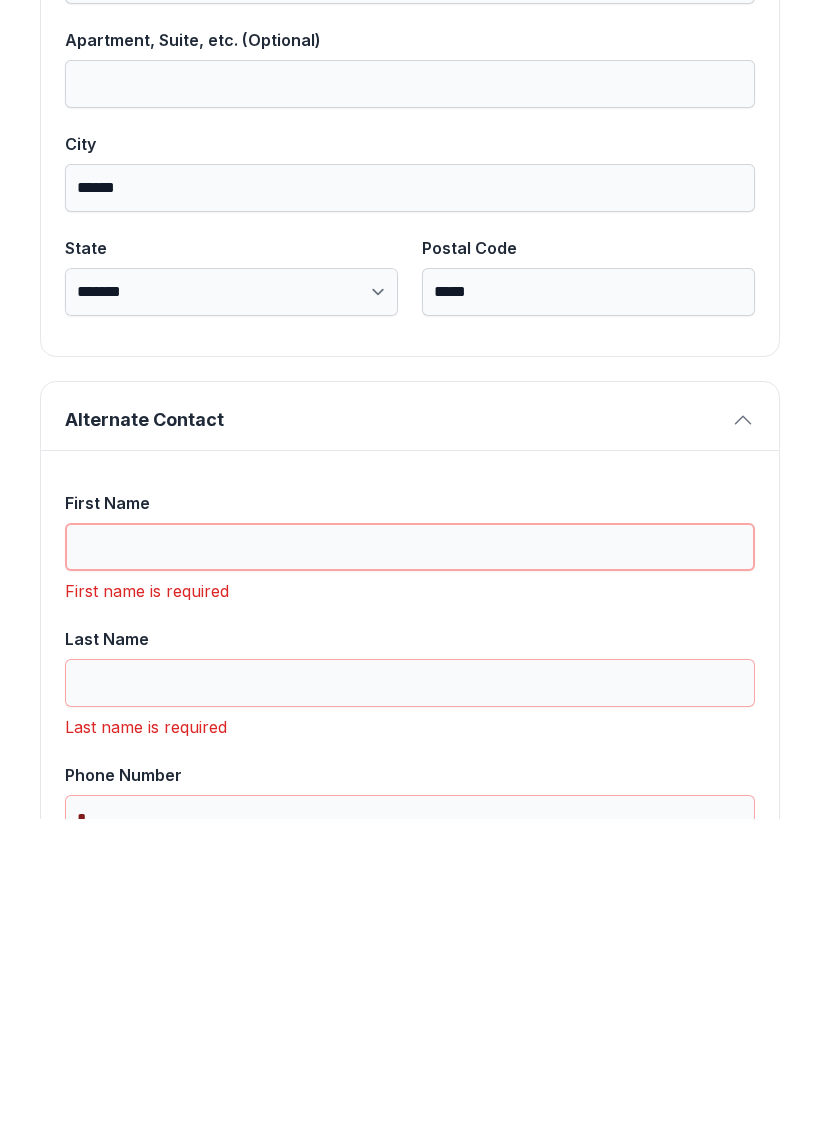 click on "First Name" at bounding box center (410, 859) 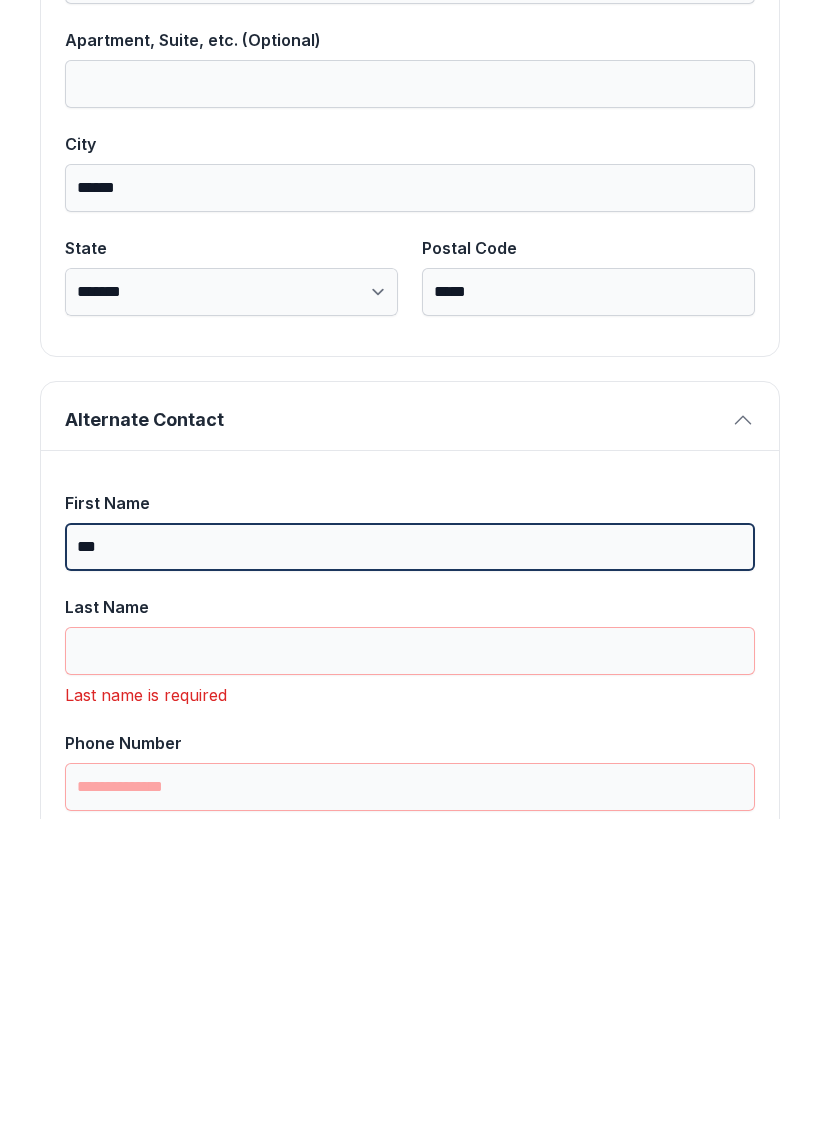 type on "***" 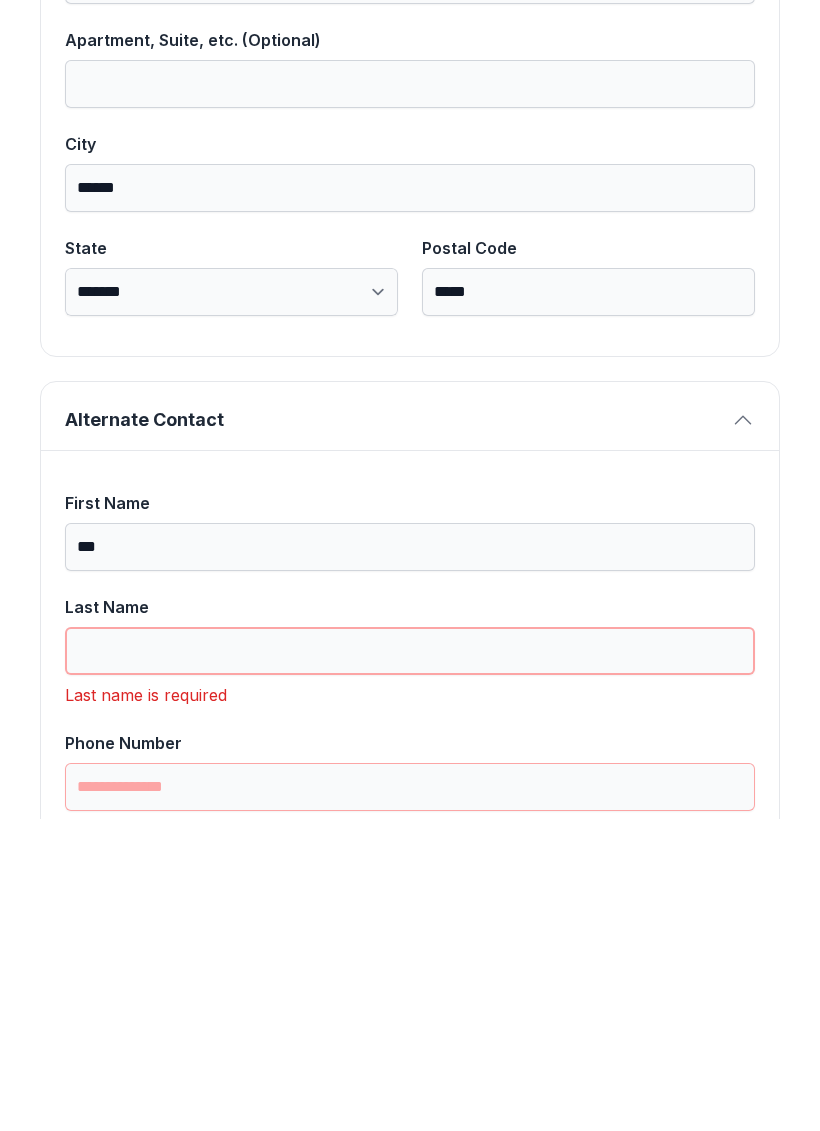 click on "Last Name" at bounding box center (410, 963) 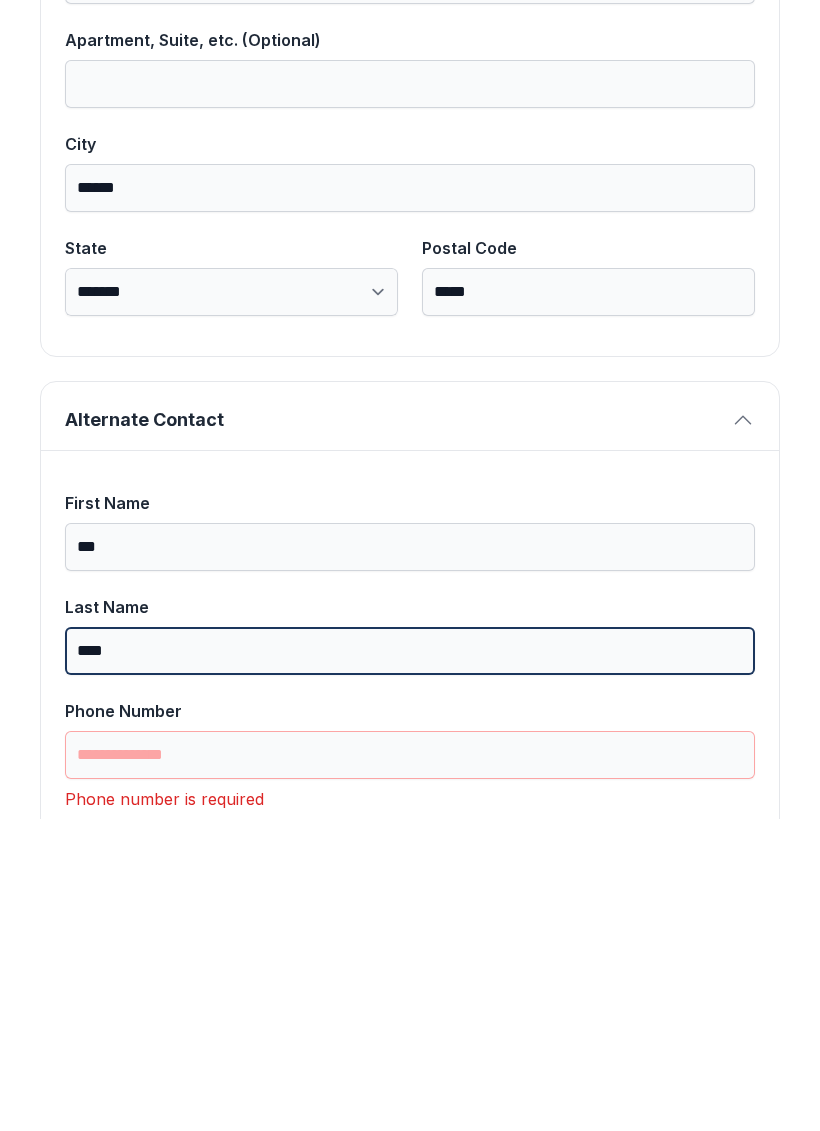 type on "****" 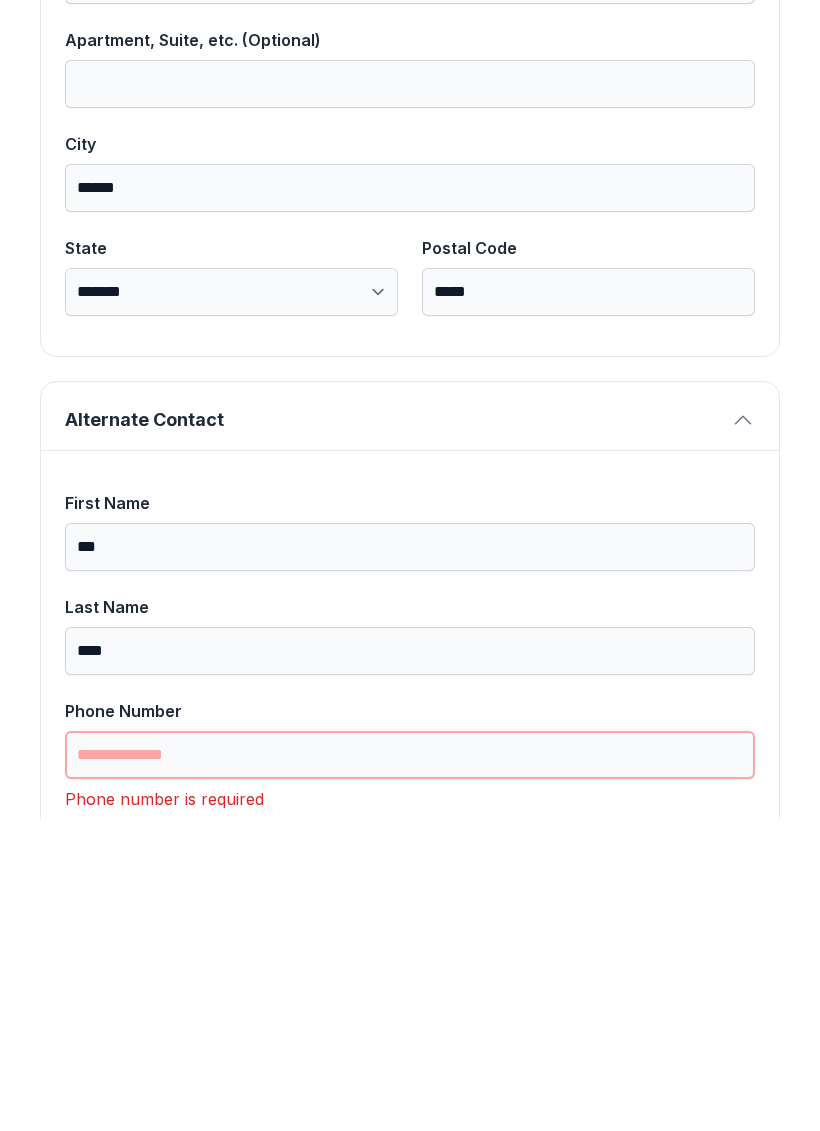 click on "Phone Number" at bounding box center (410, 1067) 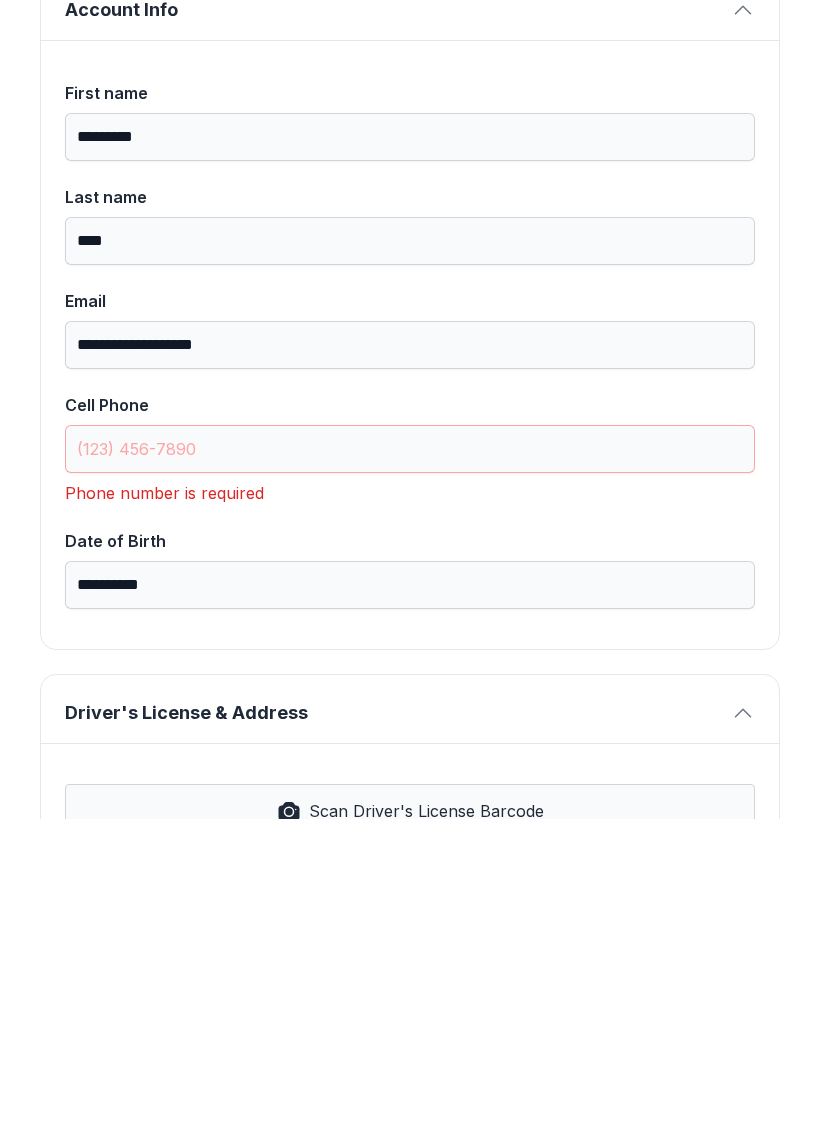 scroll, scrollTop: 122, scrollLeft: 0, axis: vertical 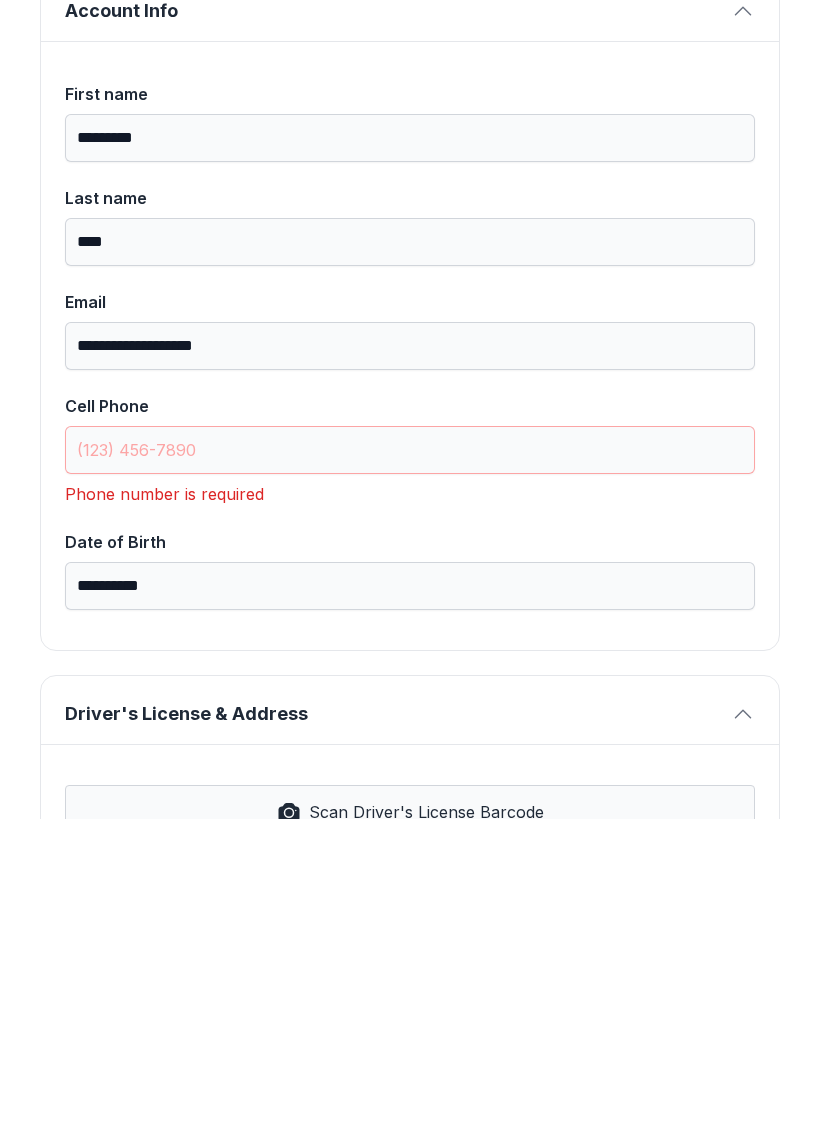 type on "**********" 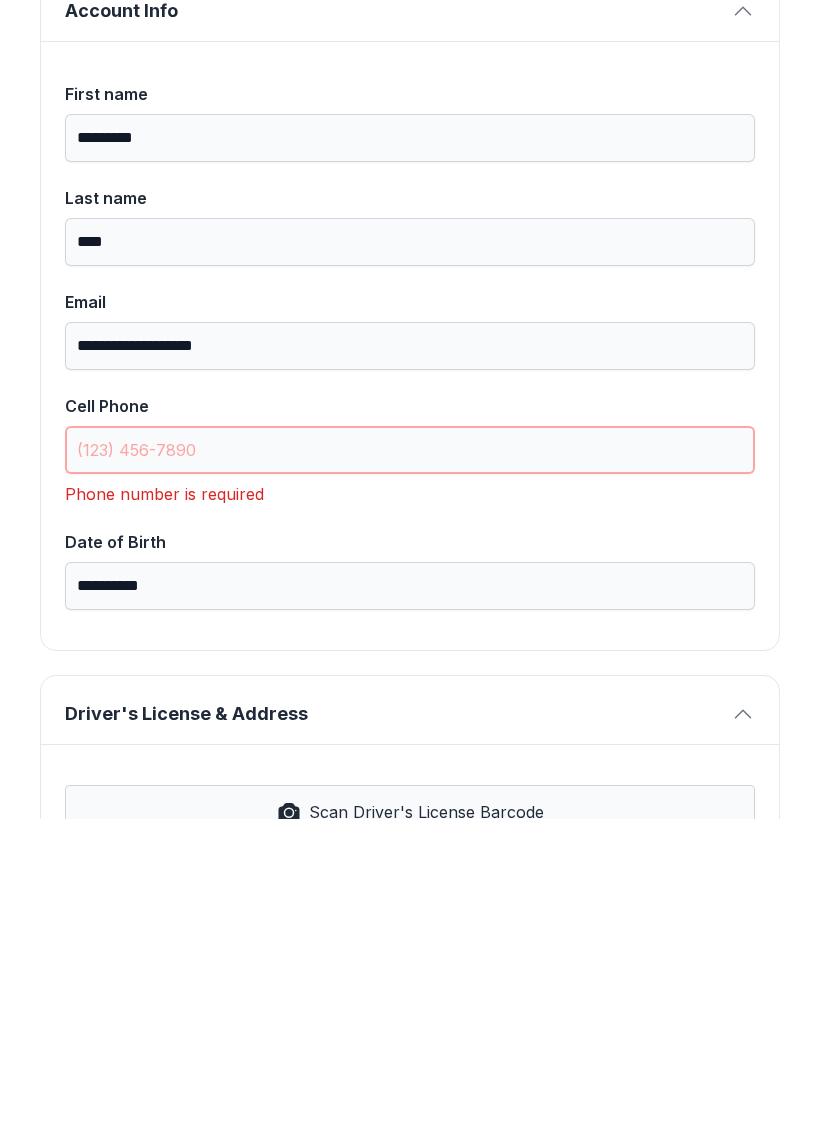 click on "Cell Phone" at bounding box center [410, 762] 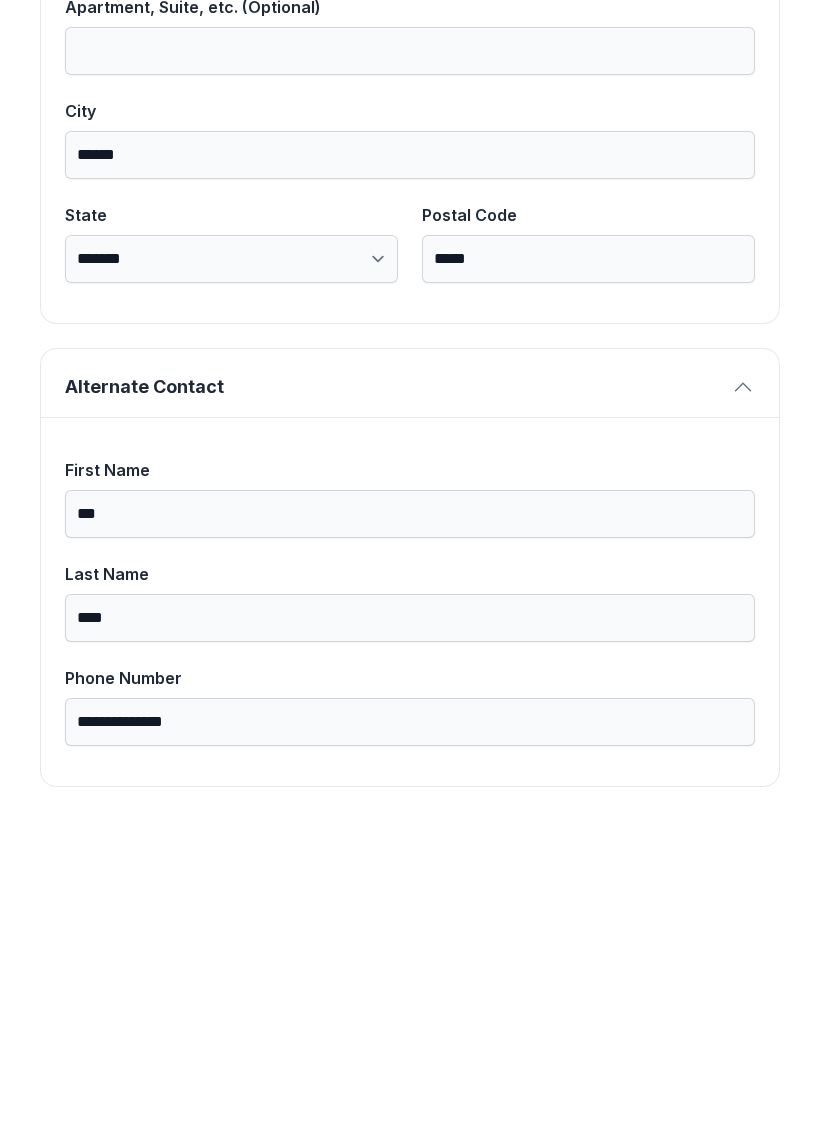 scroll, scrollTop: 1269, scrollLeft: 0, axis: vertical 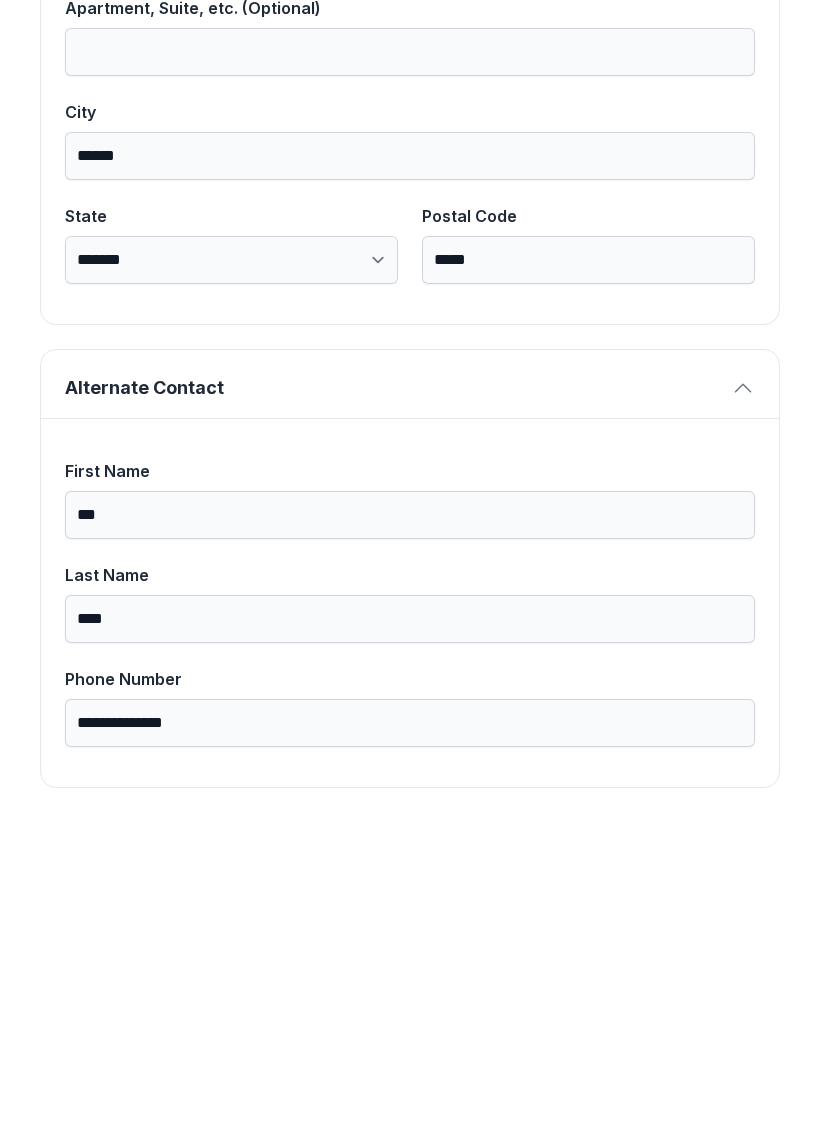 type on "([PHONE]) [PHONE]-[PHONE]" 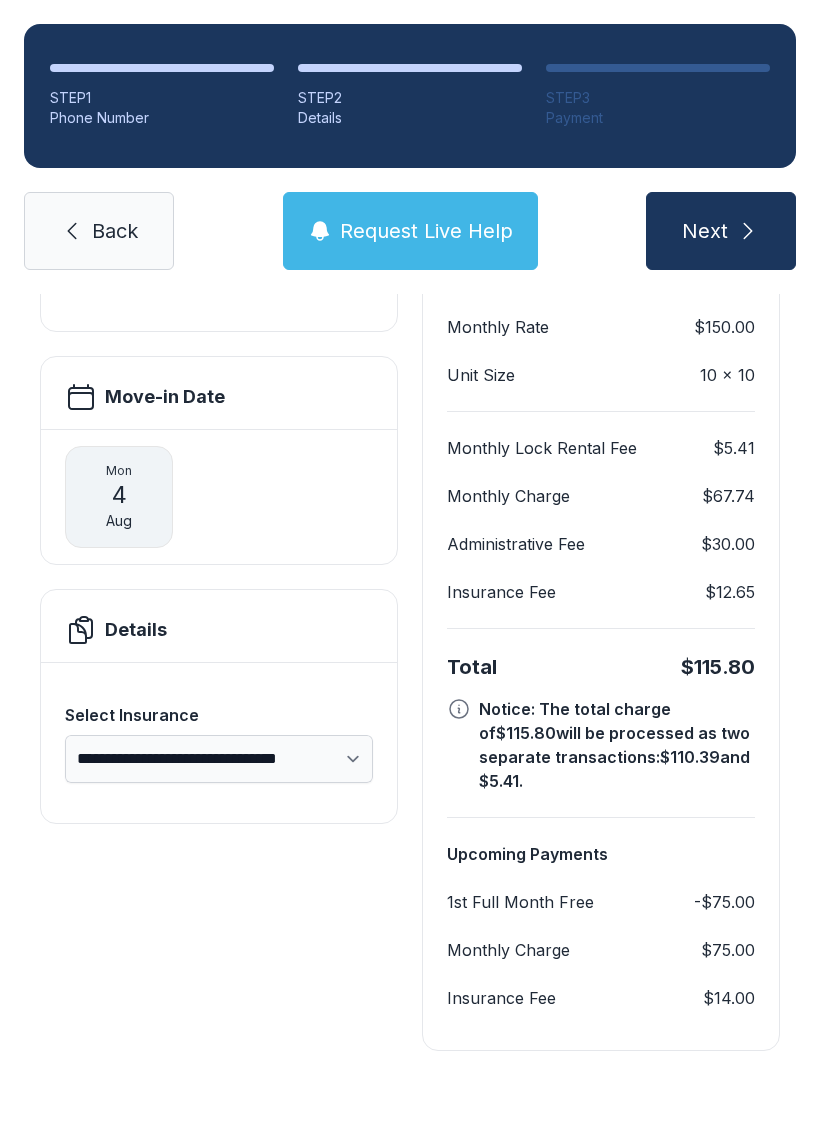 scroll, scrollTop: 180, scrollLeft: 0, axis: vertical 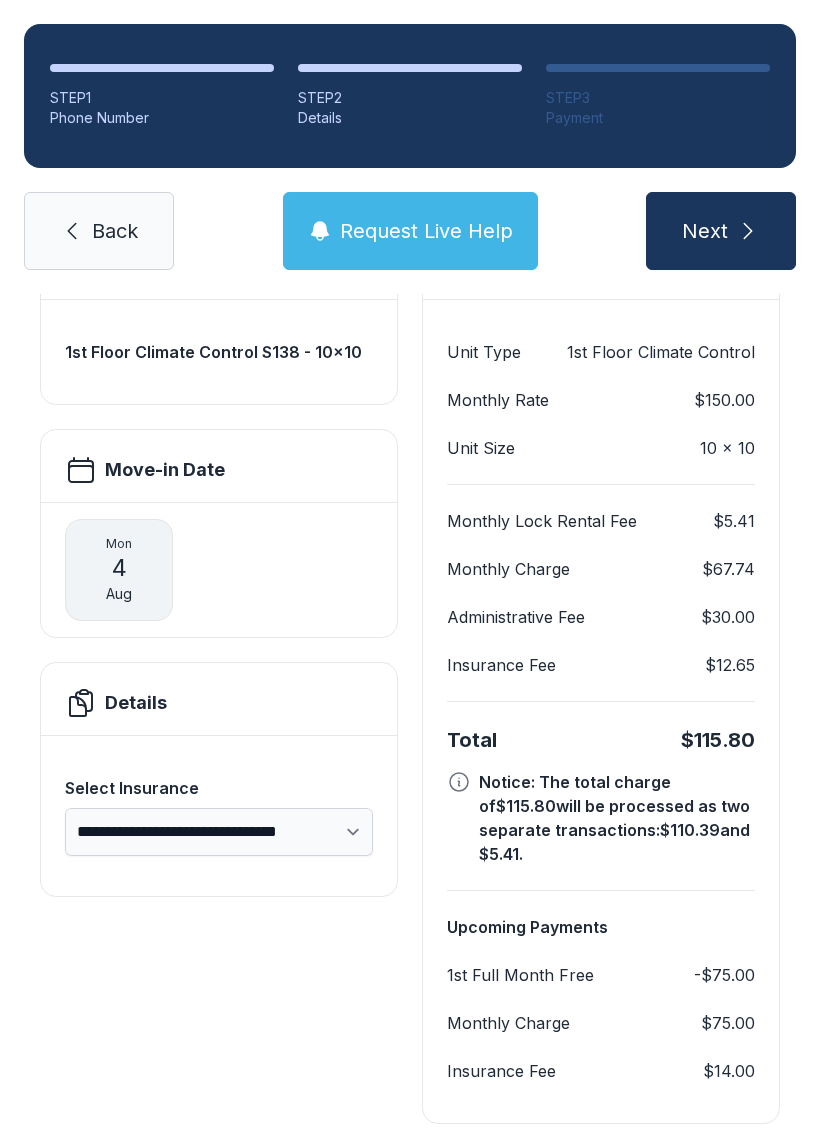 click 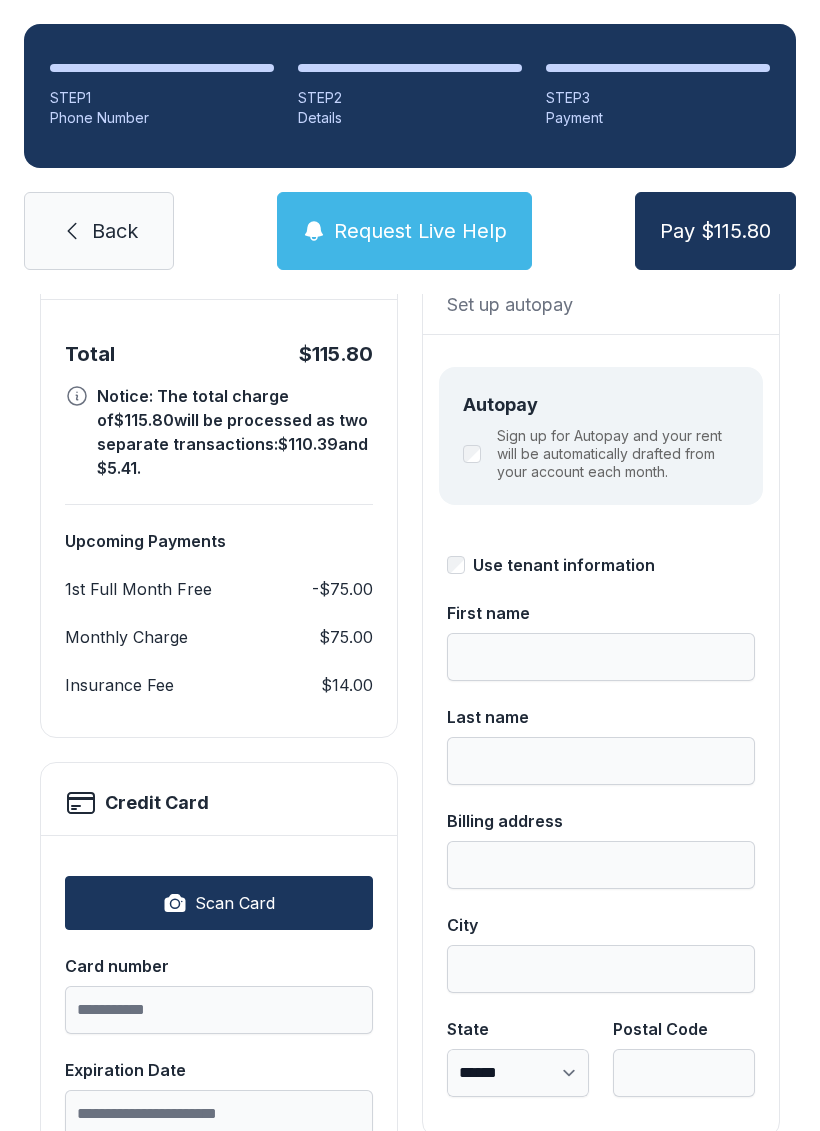 scroll, scrollTop: 0, scrollLeft: 0, axis: both 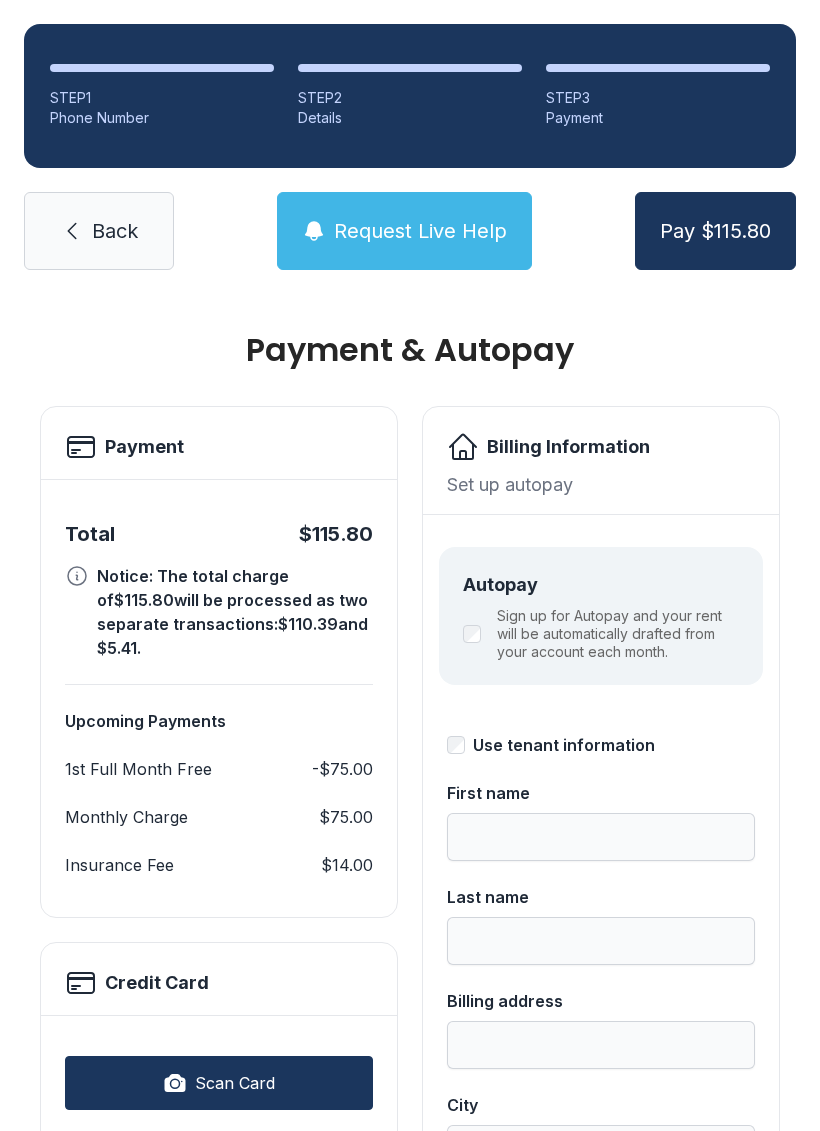 click on "Scan Card" at bounding box center (235, 1083) 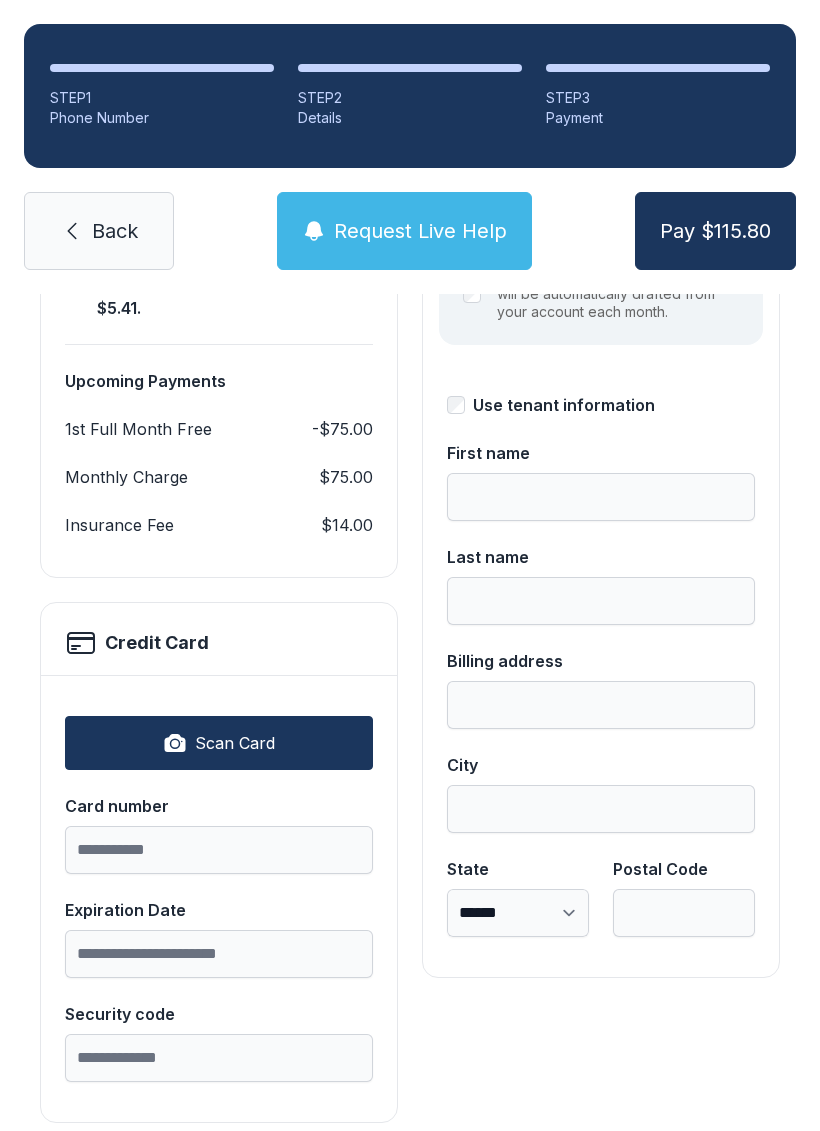 scroll, scrollTop: 339, scrollLeft: 0, axis: vertical 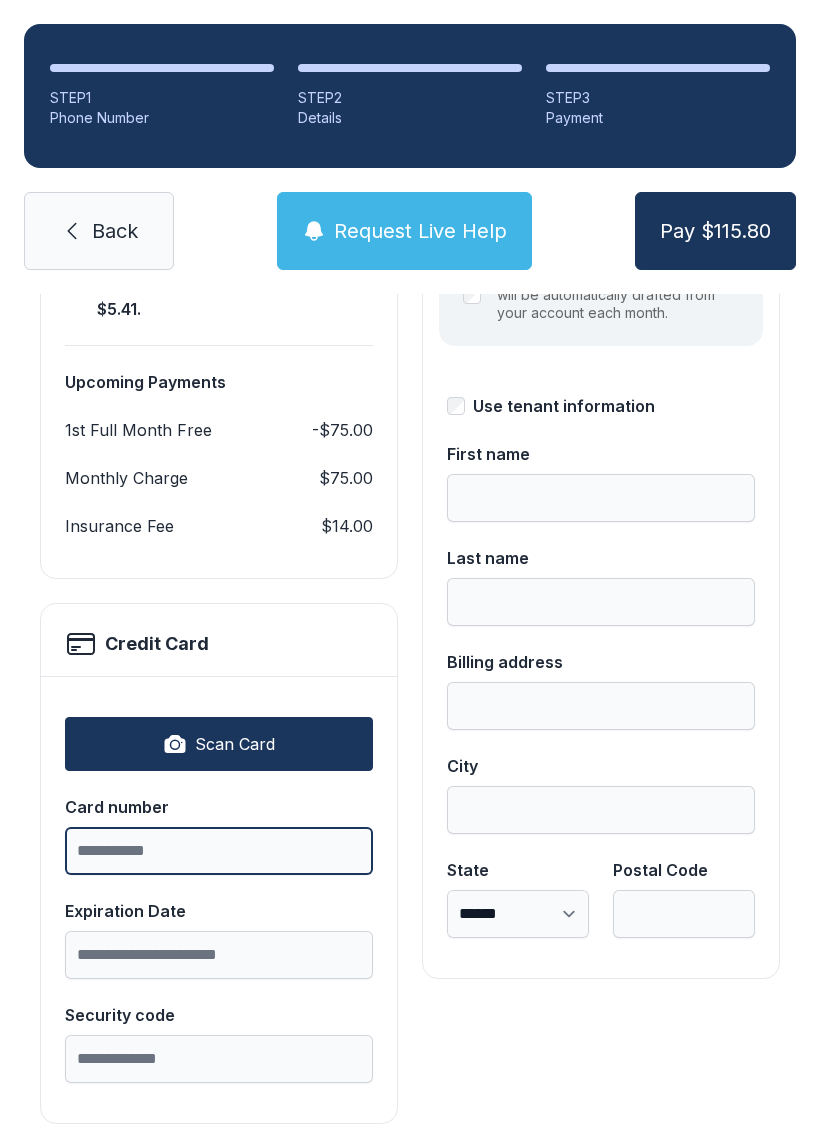 click on "Card number" at bounding box center [219, 851] 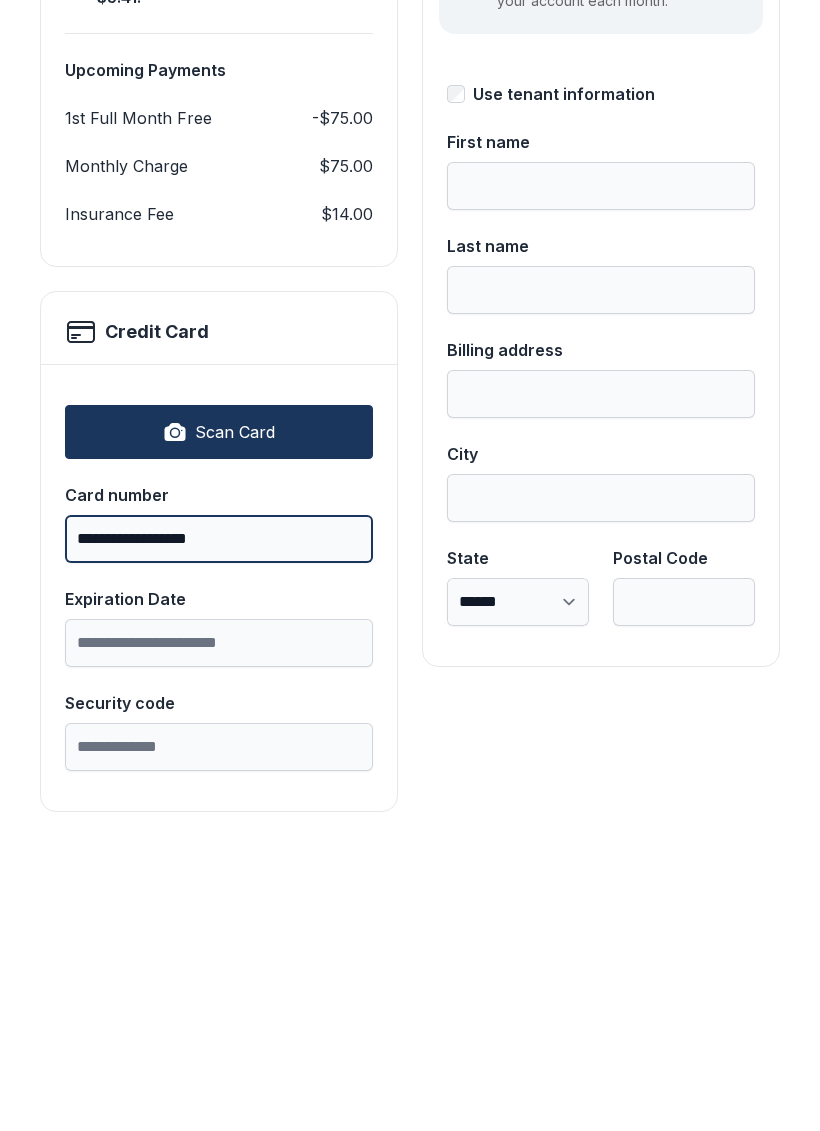 type on "**********" 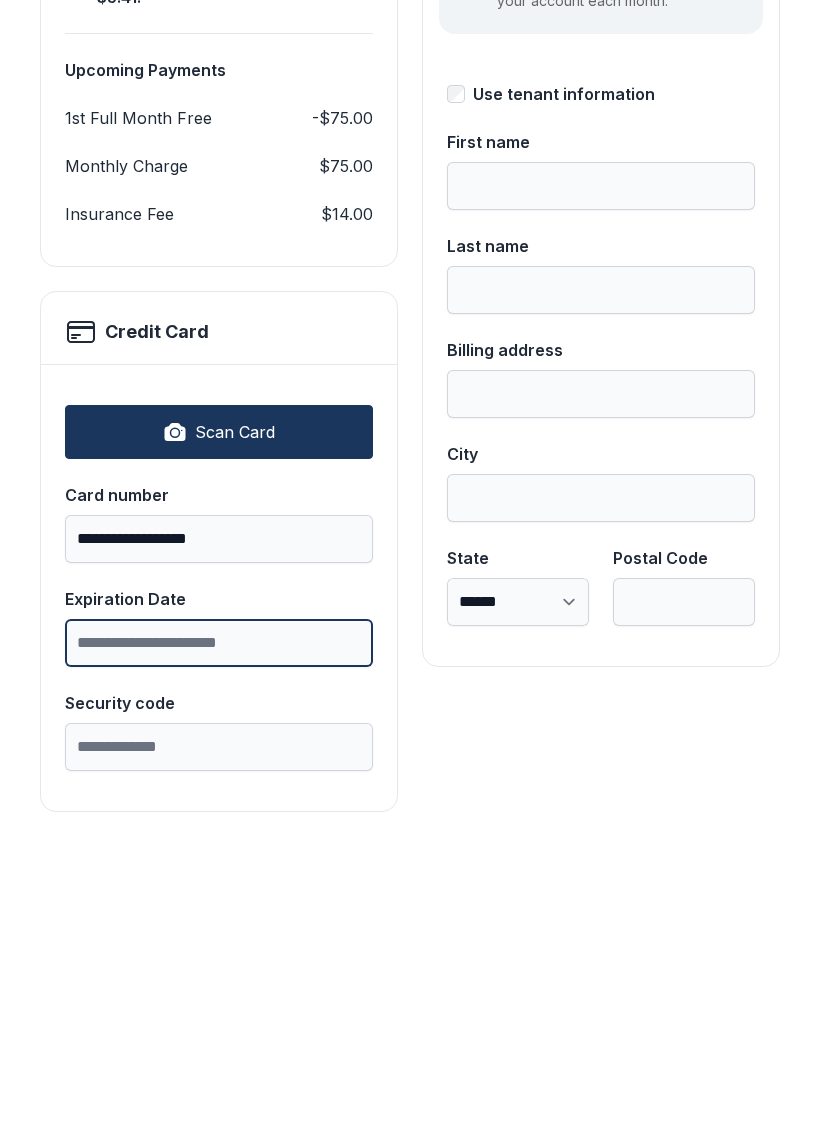click on "Expiration Date" at bounding box center (219, 955) 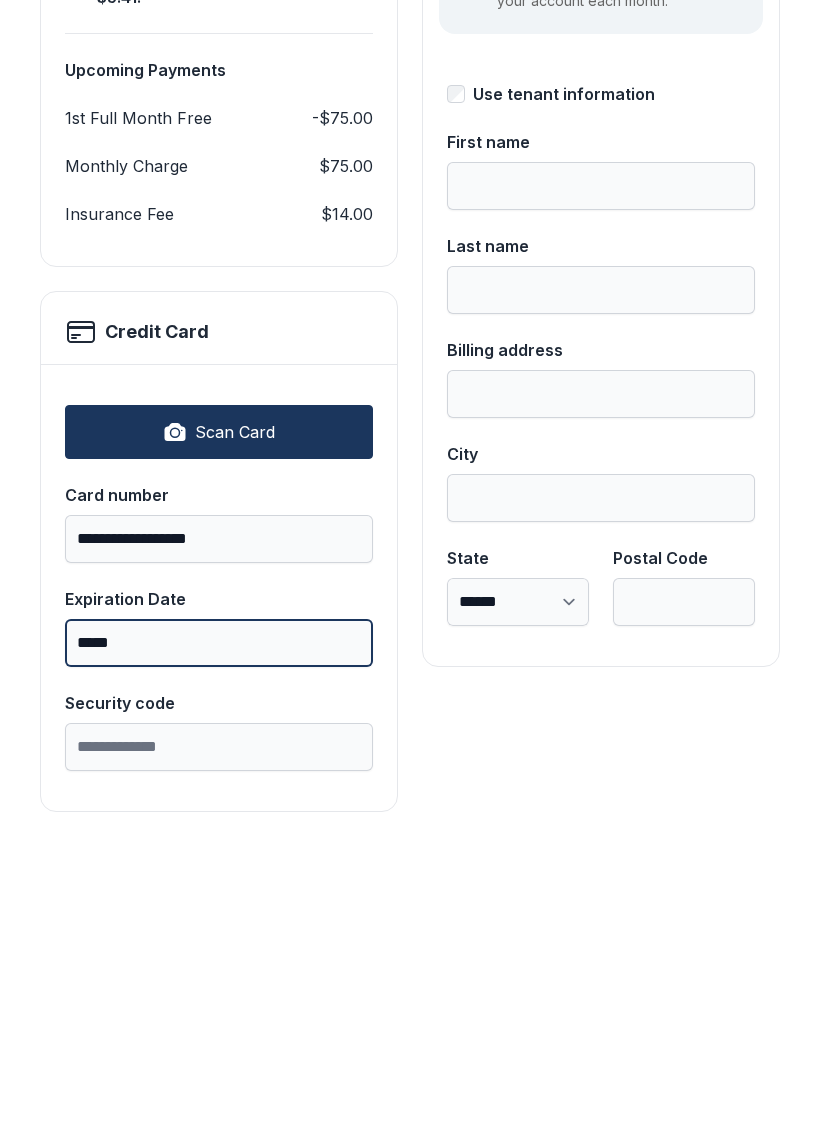type on "*****" 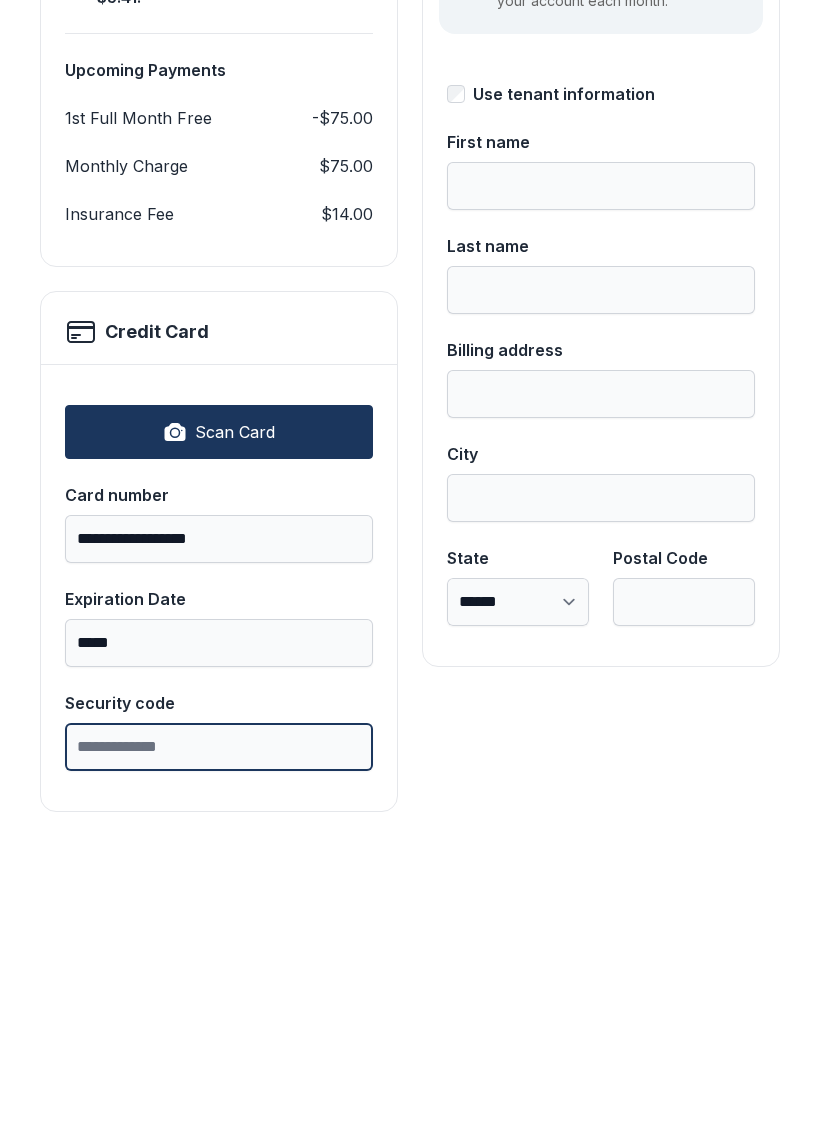 click on "Security code" at bounding box center (219, 1059) 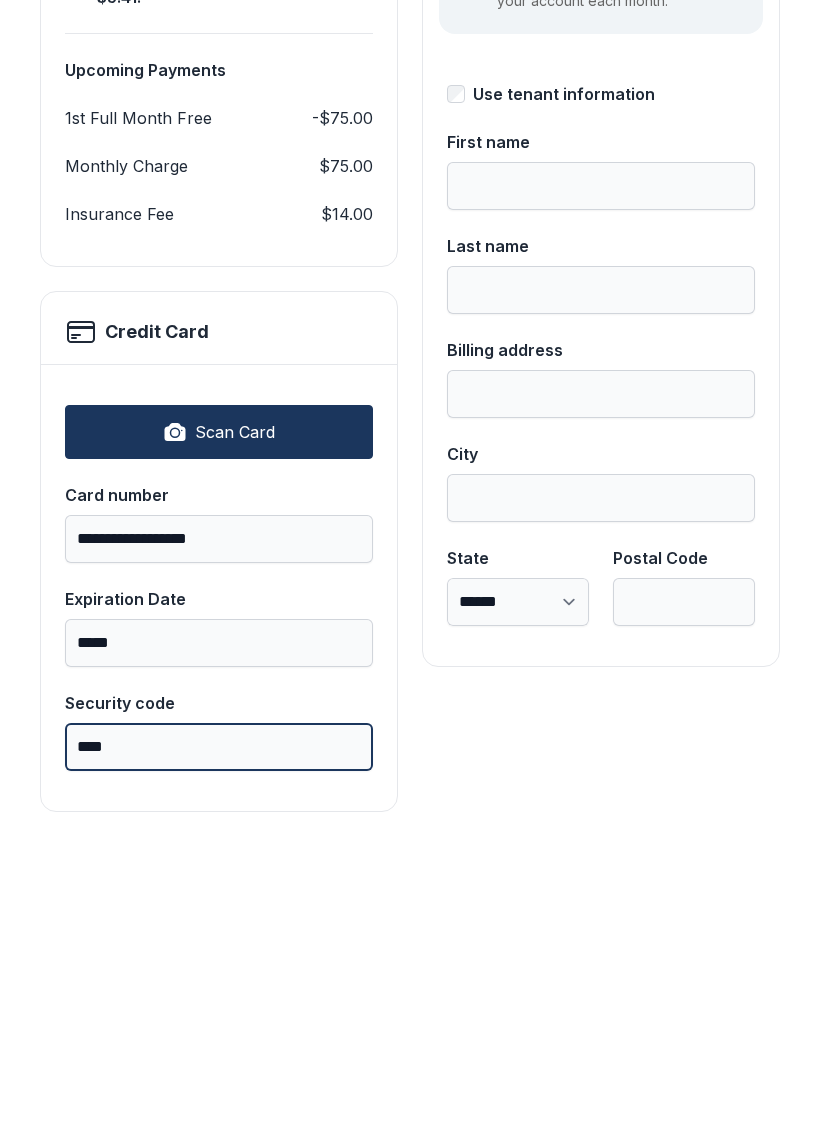 type on "****" 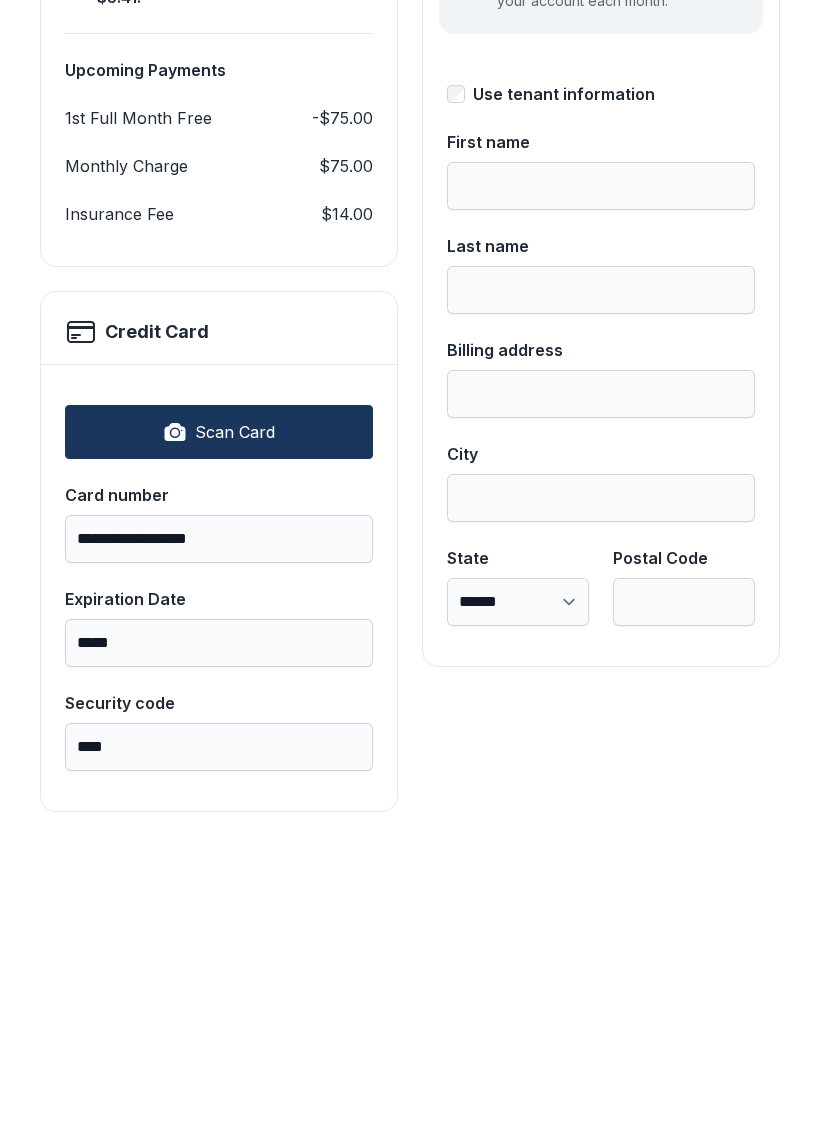 type on "*********" 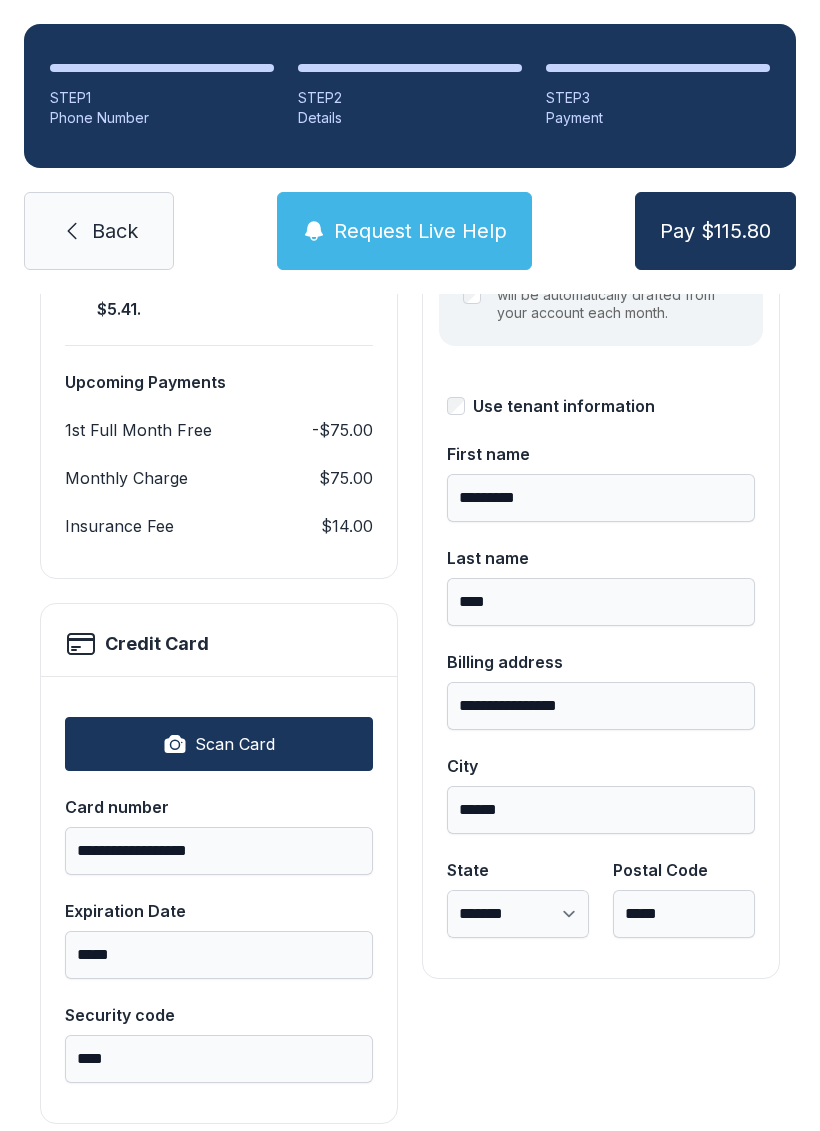 click on "Request Live Help" at bounding box center [420, 231] 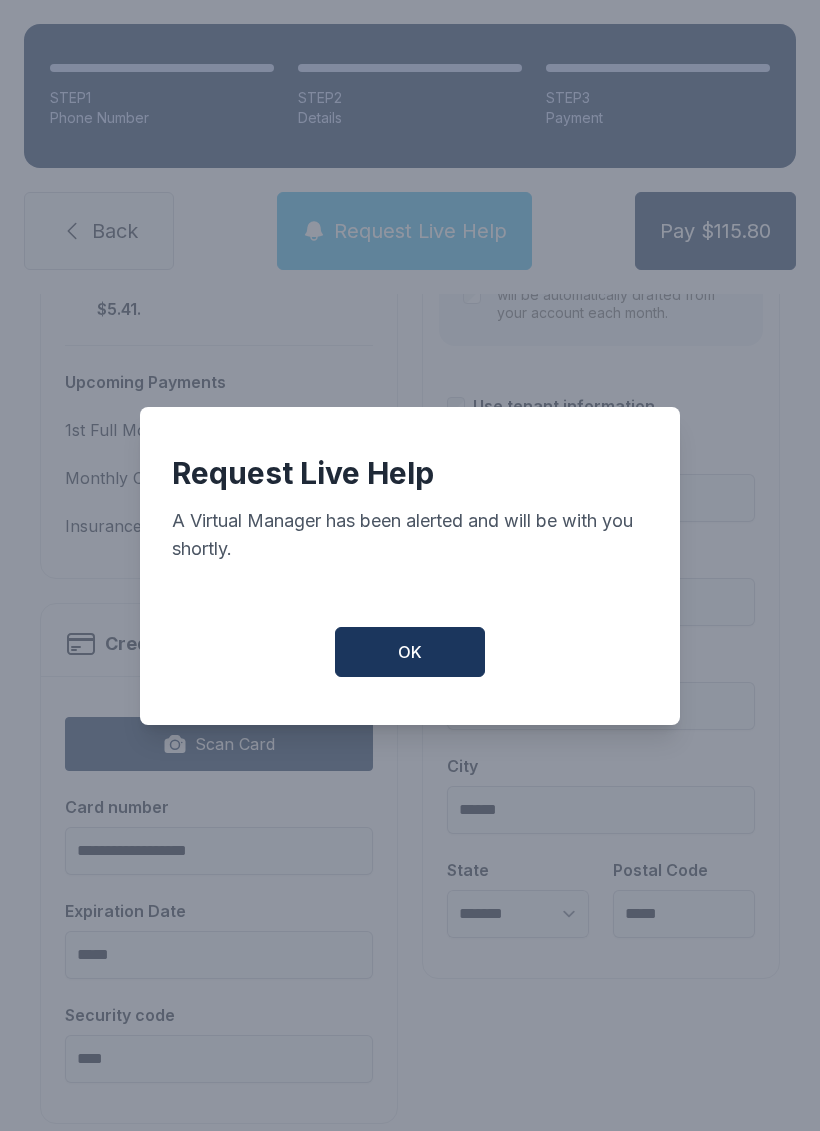 click on "OK" at bounding box center [410, 652] 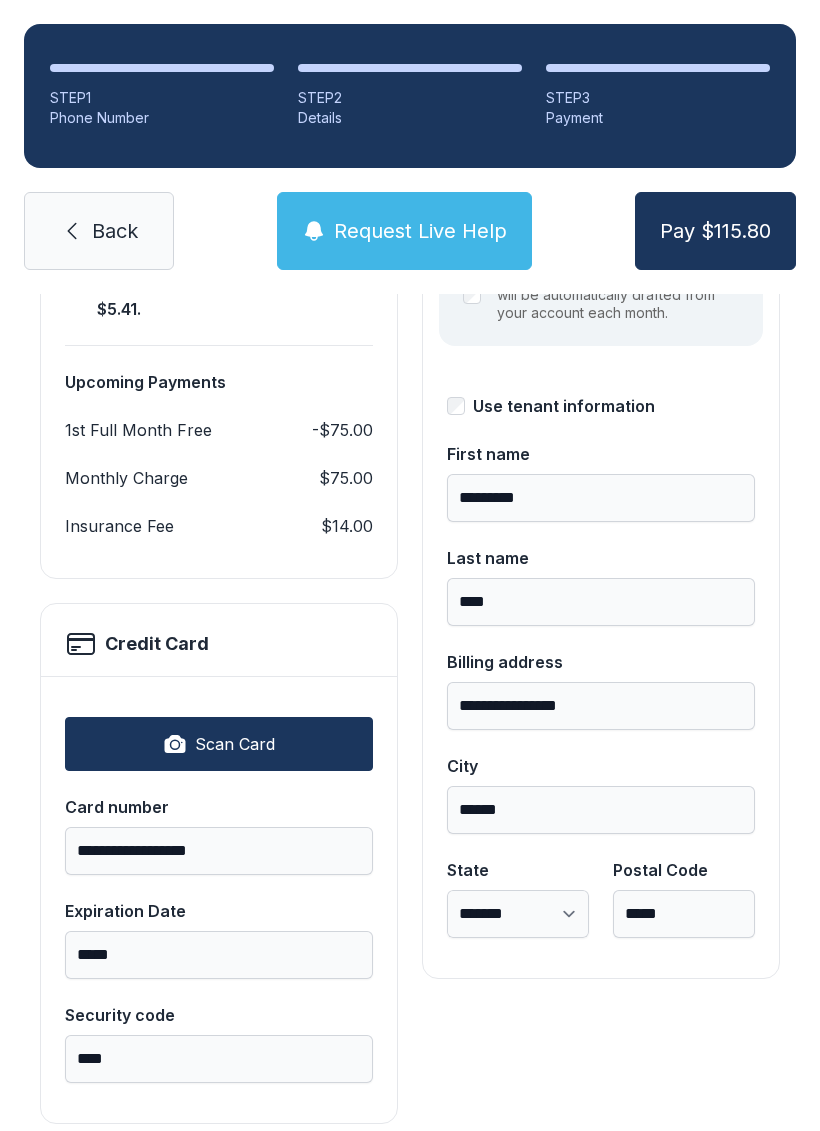 click on "Pay $115.80" at bounding box center [715, 231] 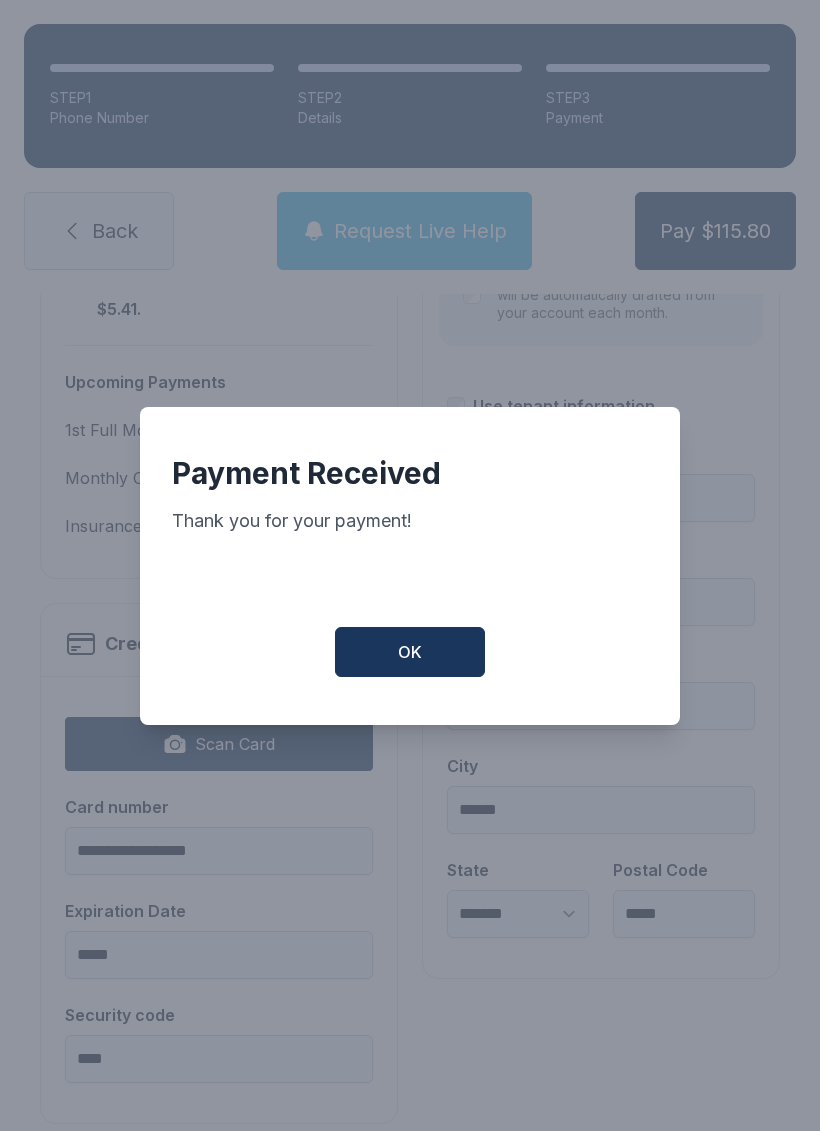 click on "OK" at bounding box center (410, 652) 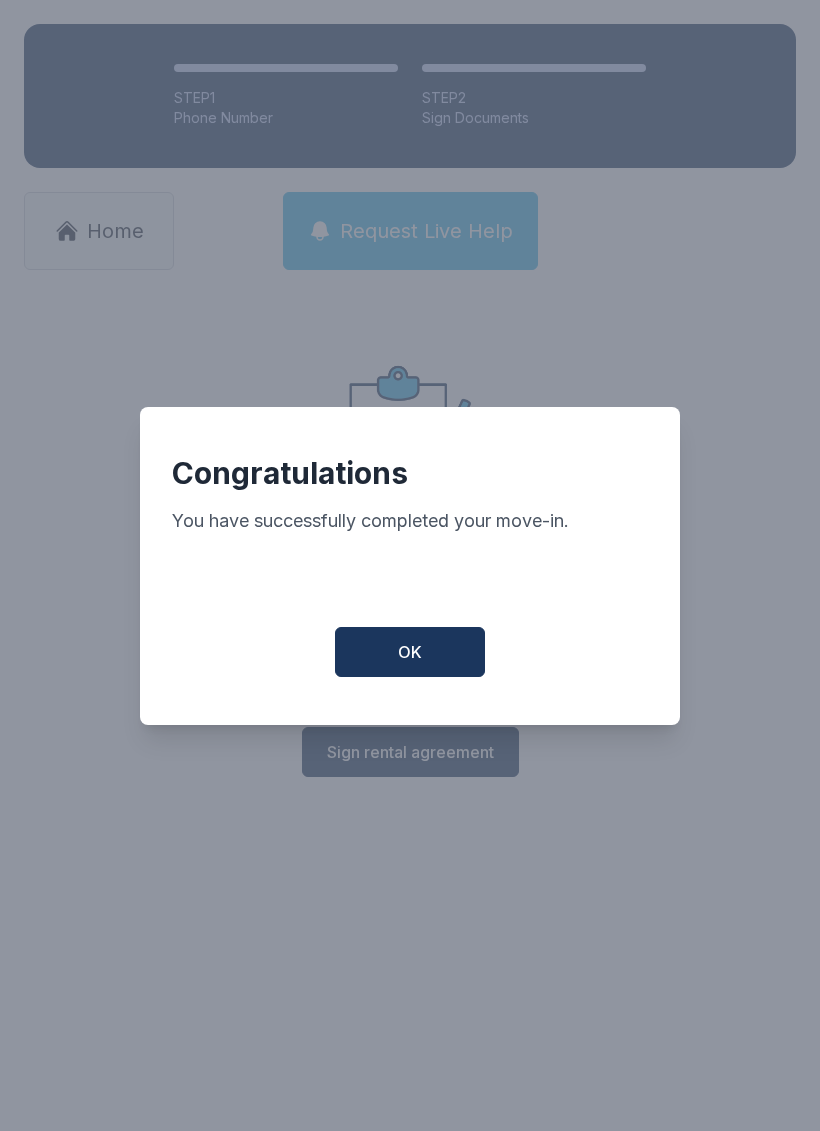 click on "OK" at bounding box center (410, 652) 